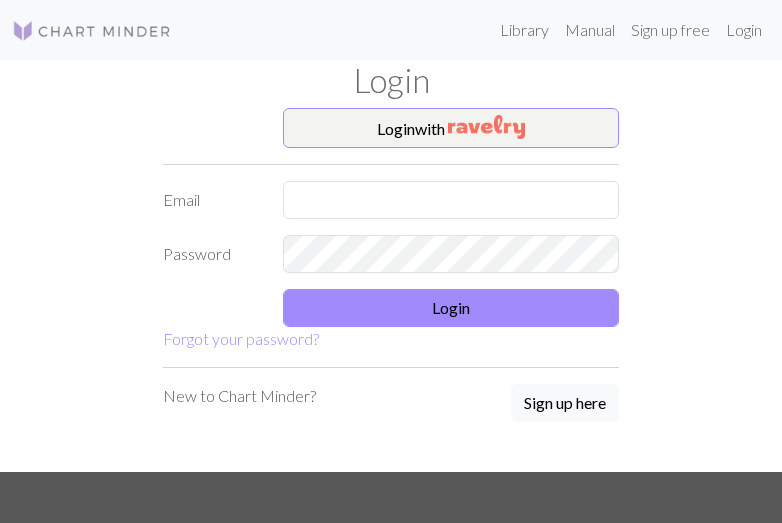 scroll, scrollTop: 0, scrollLeft: 0, axis: both 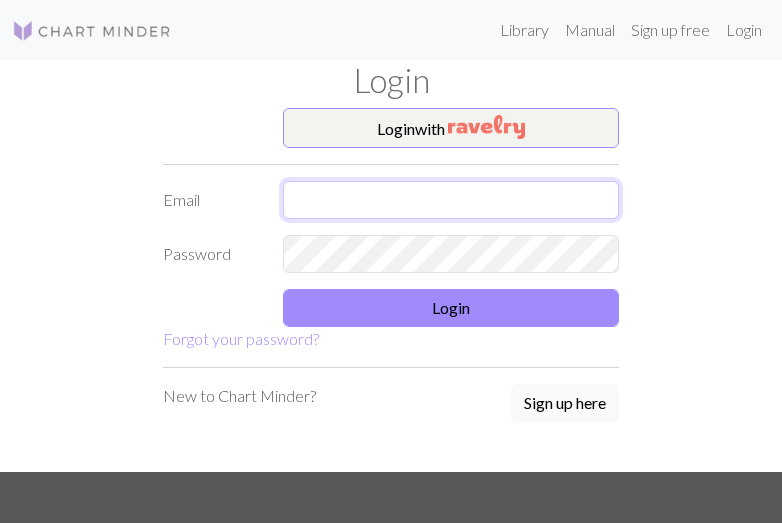 type on "[EMAIL_ADDRESS][DOMAIN_NAME]" 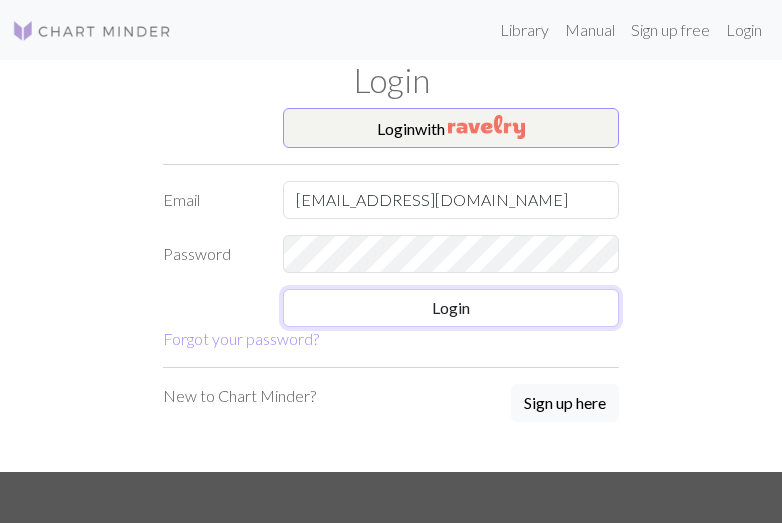 click on "Login" at bounding box center (451, 308) 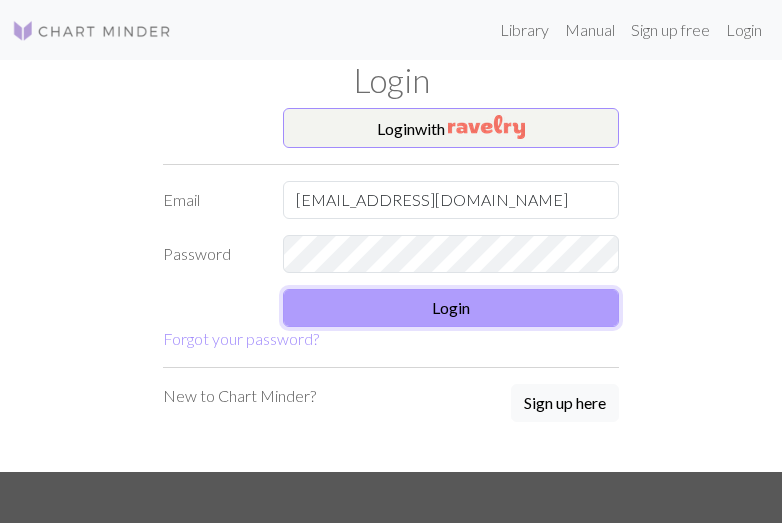drag, startPoint x: 0, startPoint y: 0, endPoint x: 474, endPoint y: 301, distance: 561.4953 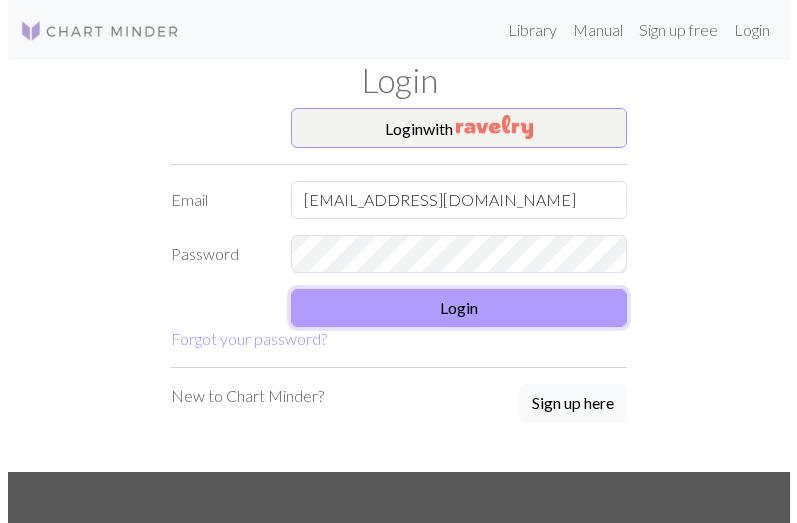 scroll, scrollTop: 0, scrollLeft: 0, axis: both 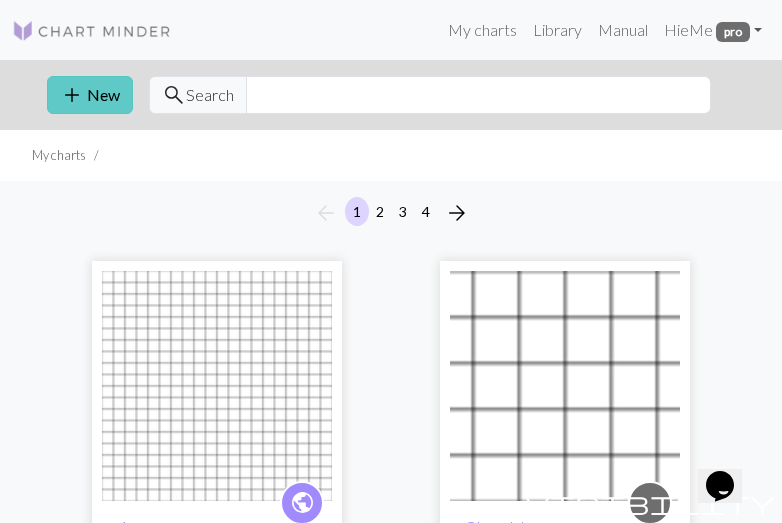 click on "add   New" at bounding box center (90, 95) 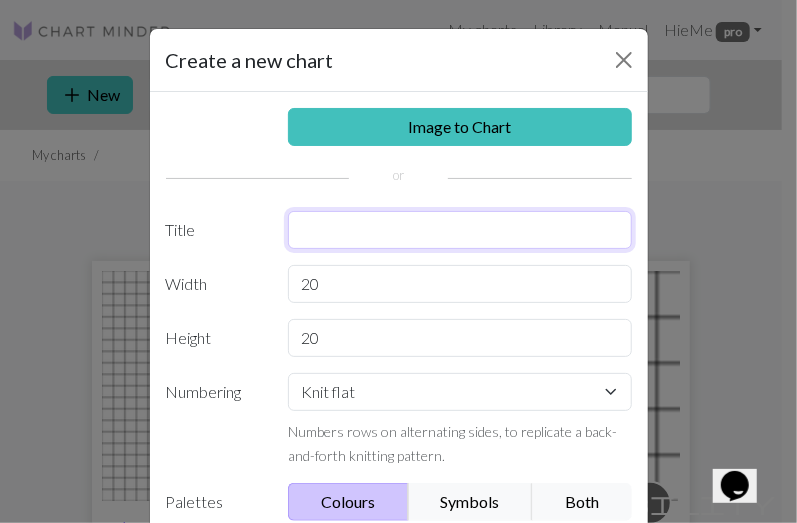 click at bounding box center (460, 230) 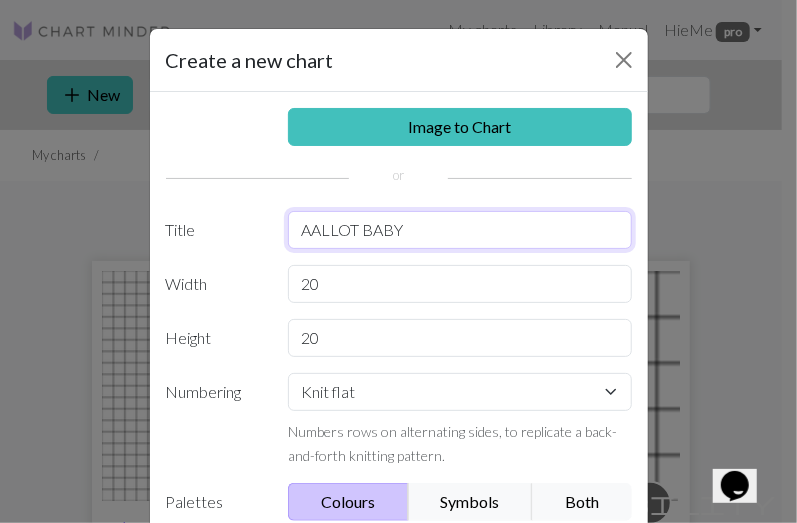 type on "AALLOT BABY" 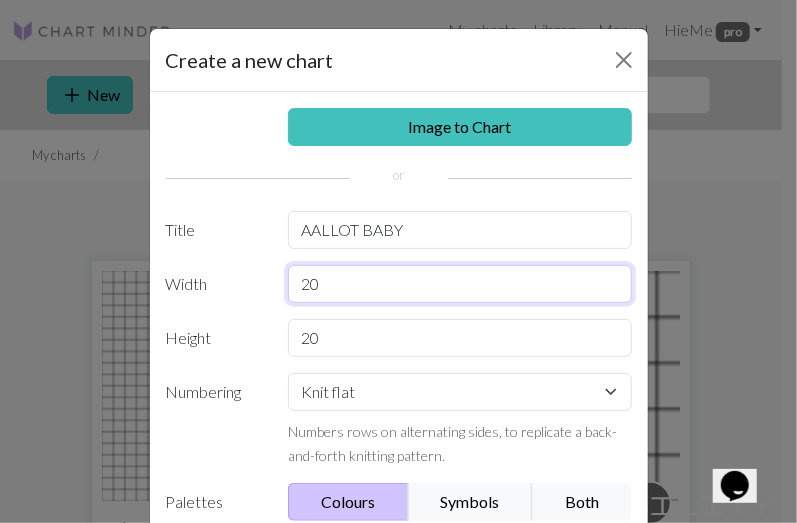 drag, startPoint x: 329, startPoint y: 280, endPoint x: 179, endPoint y: 279, distance: 150.00333 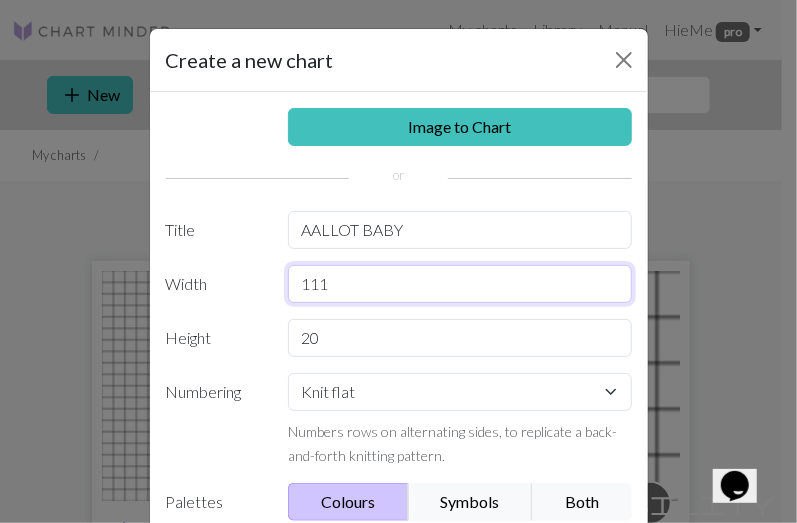 type on "111" 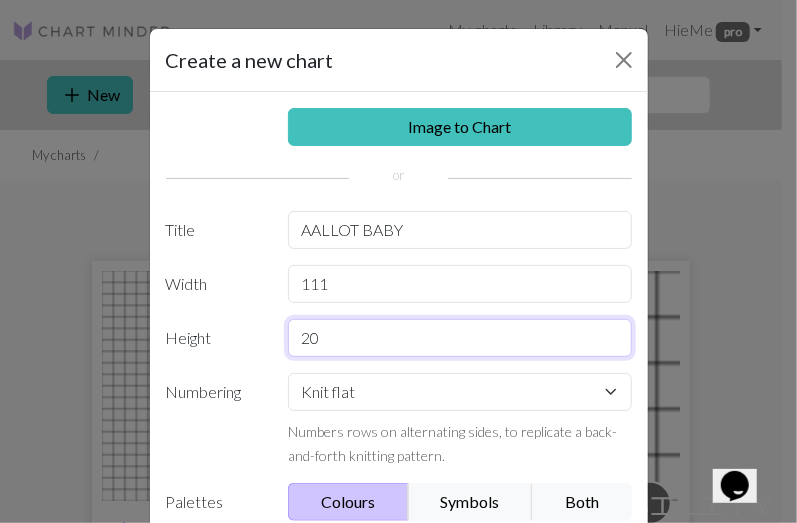 drag, startPoint x: 324, startPoint y: 333, endPoint x: 228, endPoint y: 318, distance: 97.16481 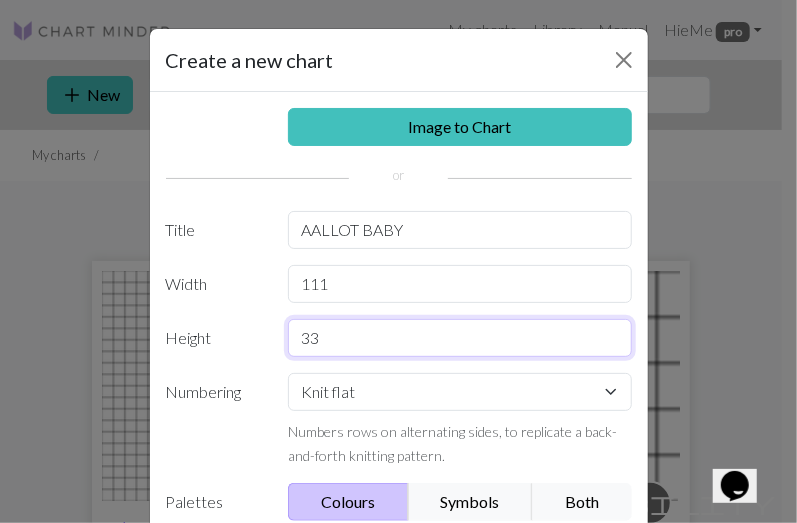 type on "33" 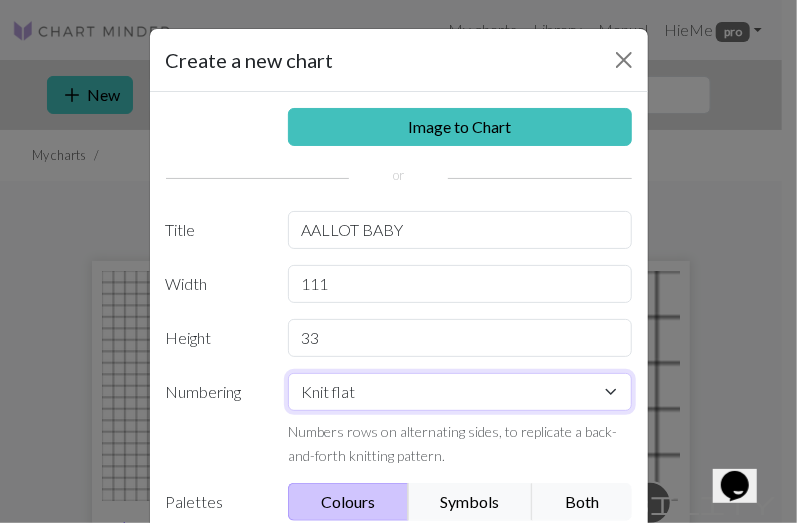 click on "Knit flat Knit in the round Lace knitting Cross stitch" at bounding box center (460, 392) 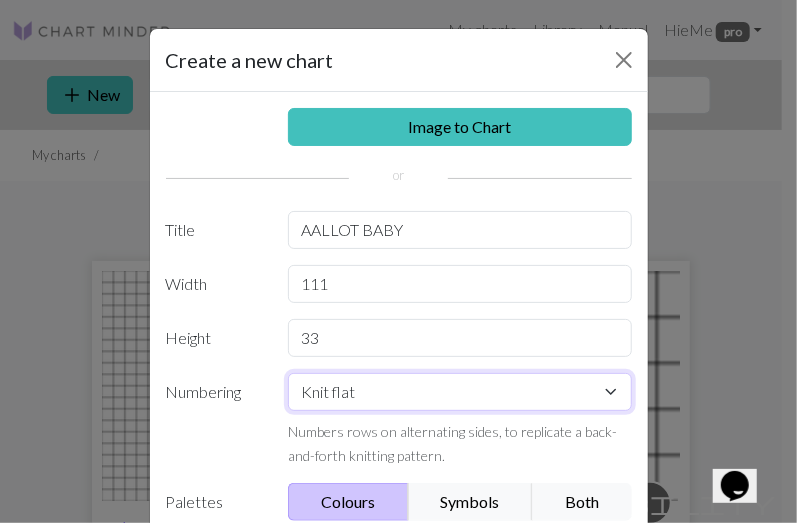 select on "round" 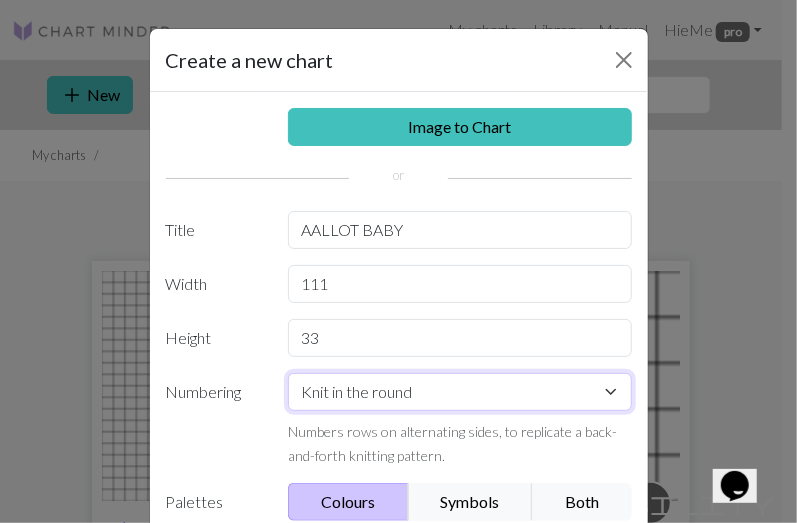 click on "Knit flat Knit in the round Lace knitting Cross stitch" at bounding box center (460, 392) 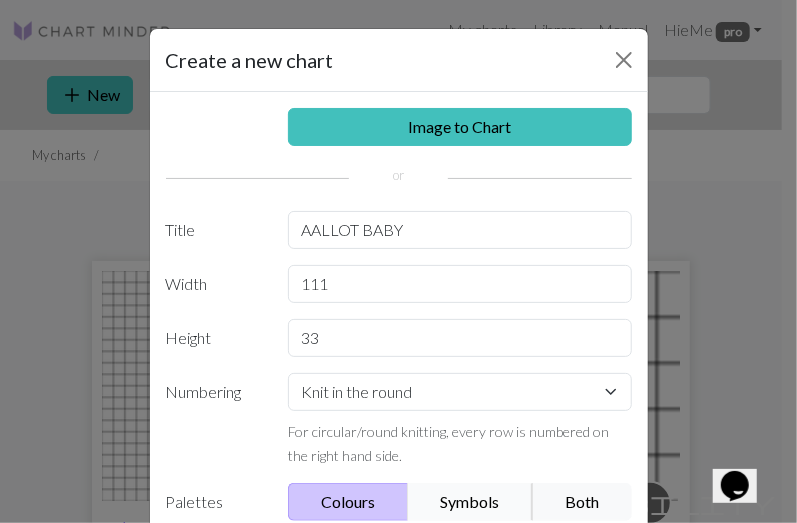 click on "Symbols" at bounding box center (471, 502) 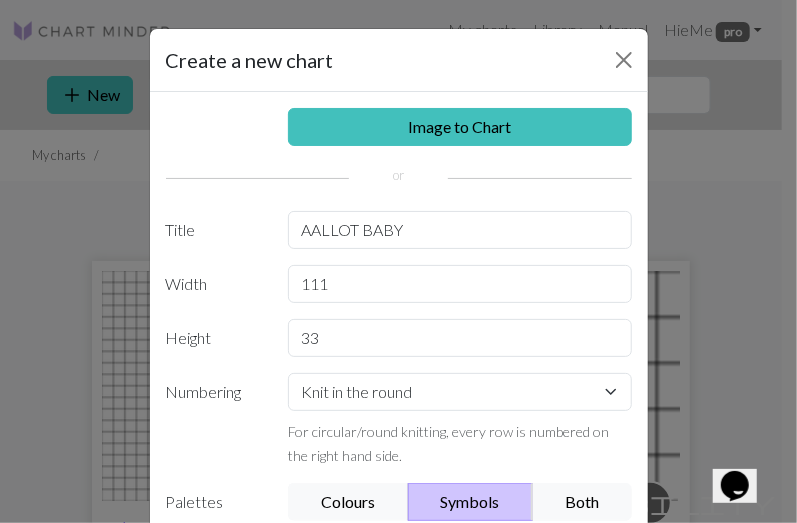 scroll, scrollTop: 220, scrollLeft: 0, axis: vertical 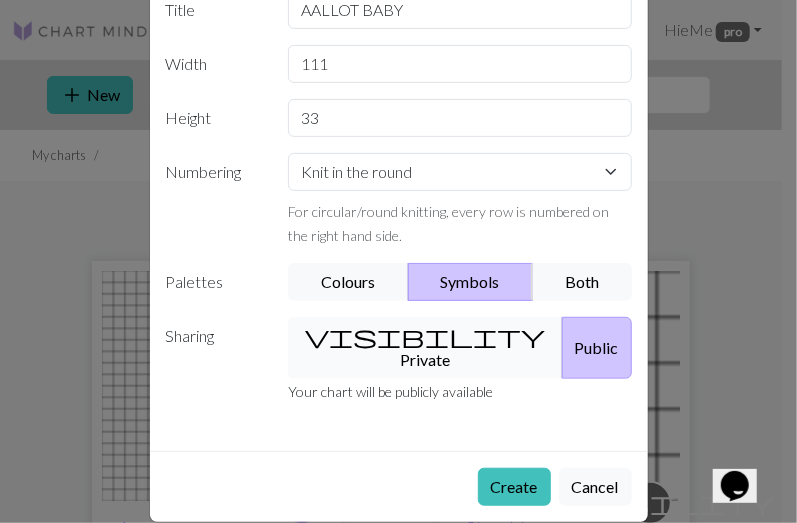 click on "visibility  Private" at bounding box center [425, 348] 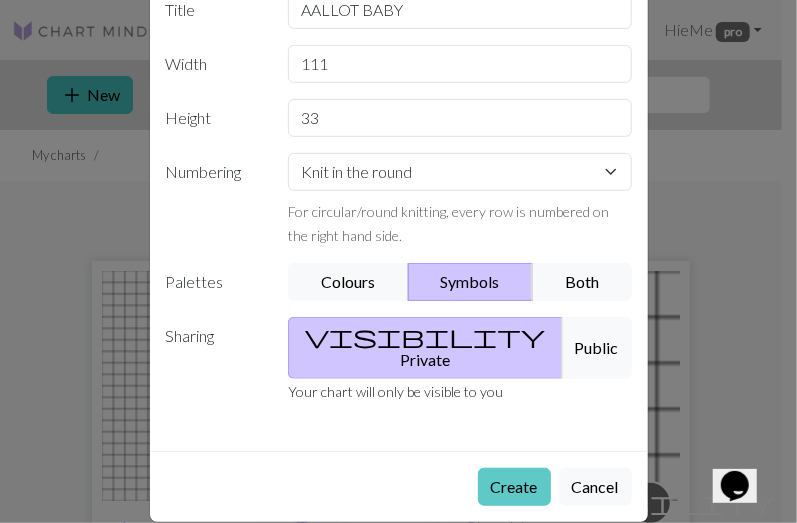 click on "Create" at bounding box center (514, 487) 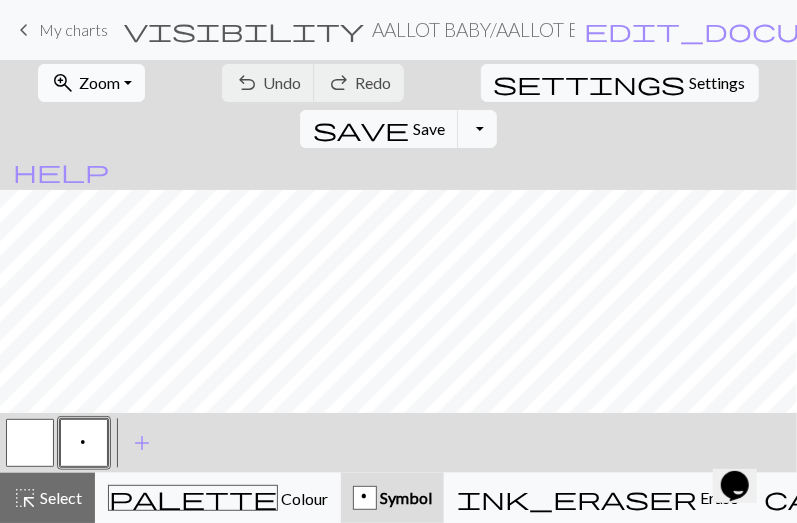 click on "zoom_in Zoom Zoom" at bounding box center [91, 83] 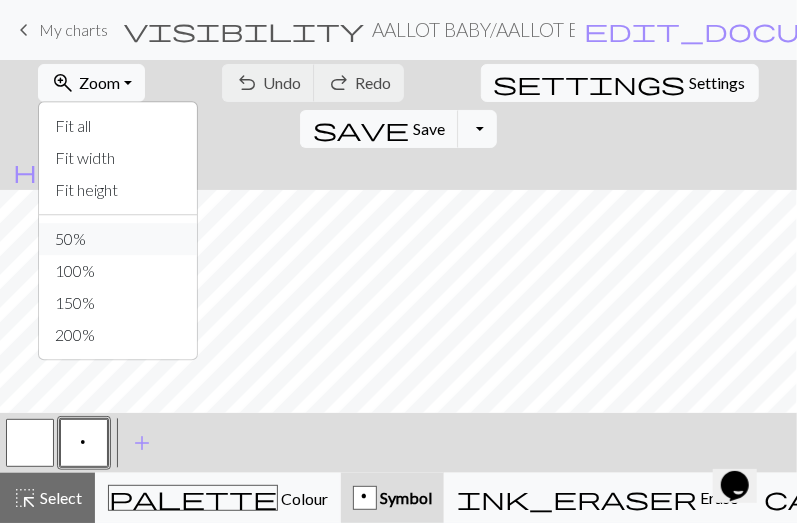 click on "50%" at bounding box center [118, 239] 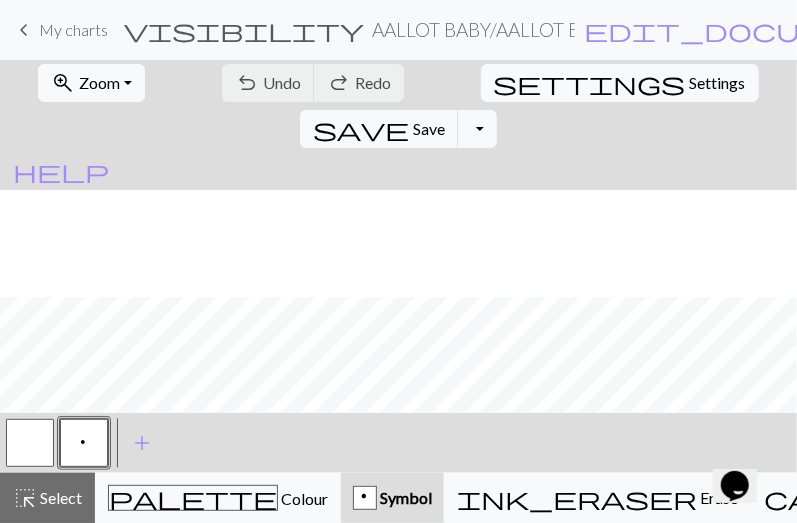 scroll, scrollTop: 107, scrollLeft: 0, axis: vertical 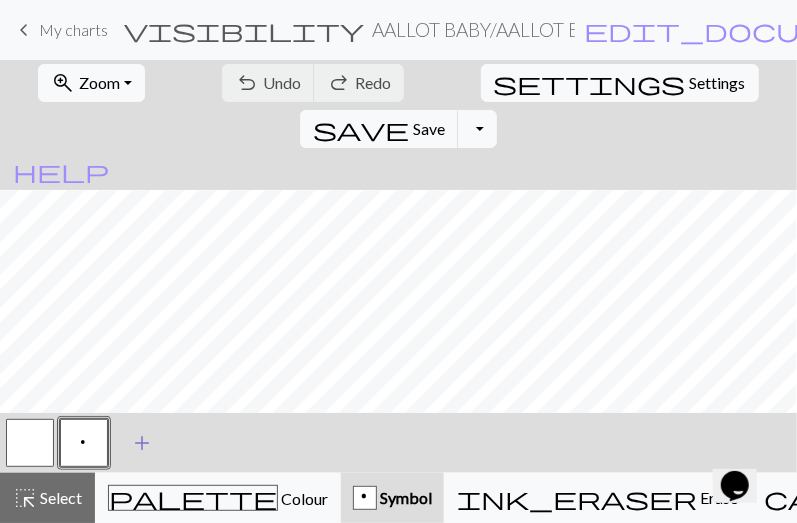 click on "add" at bounding box center (142, 443) 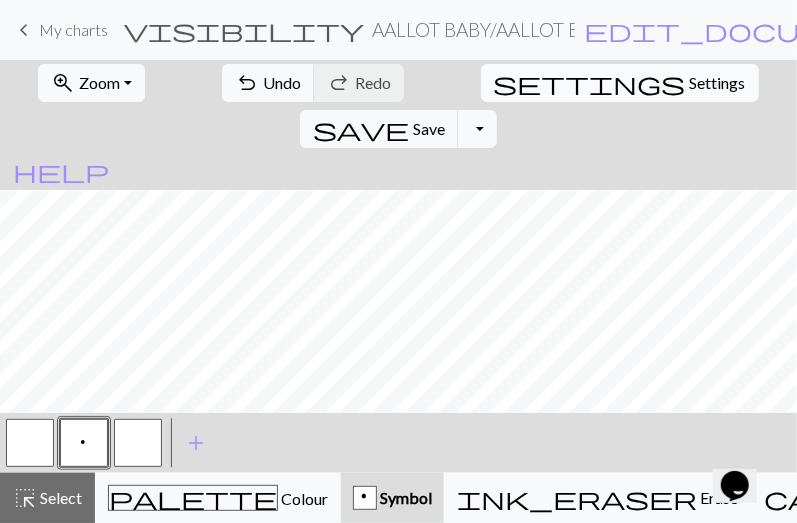 click on "Settings" at bounding box center [718, 83] 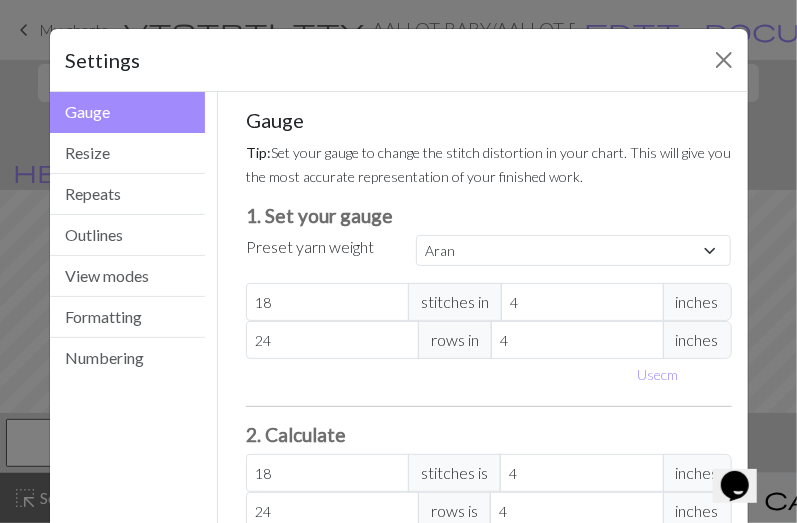 scroll, scrollTop: 117, scrollLeft: 0, axis: vertical 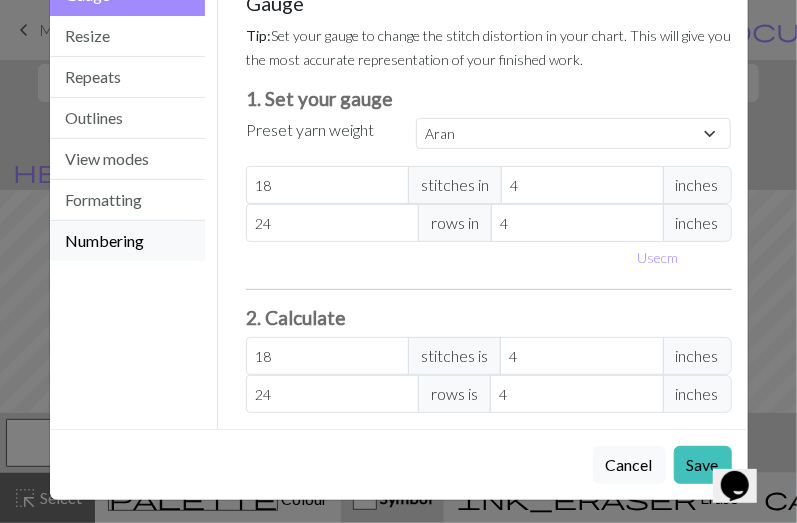 click on "Numbering" at bounding box center (128, 241) 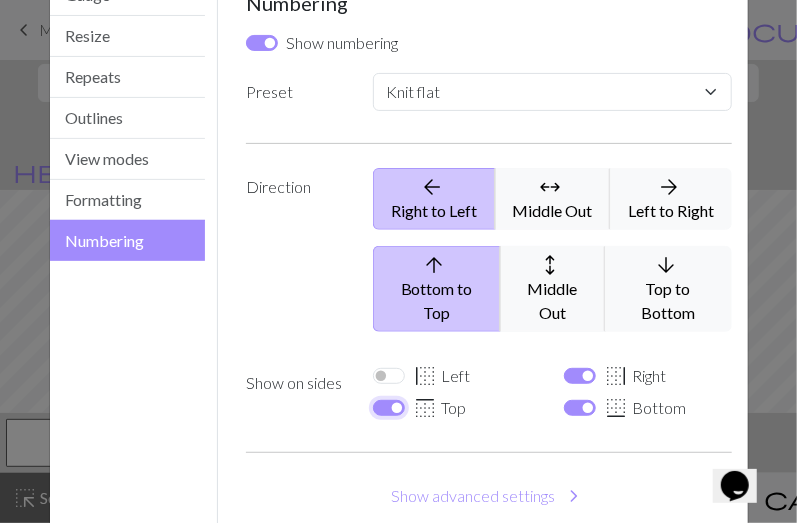 click on "border_top Top" at bounding box center (389, 408) 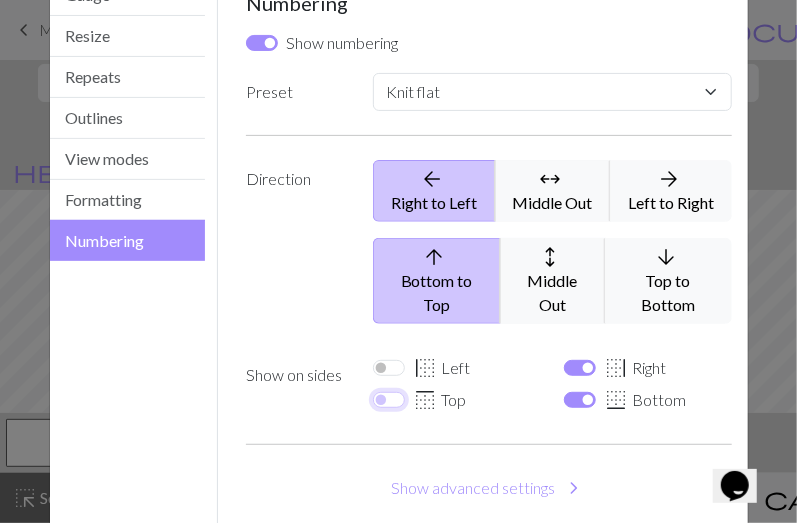 scroll, scrollTop: 204, scrollLeft: 0, axis: vertical 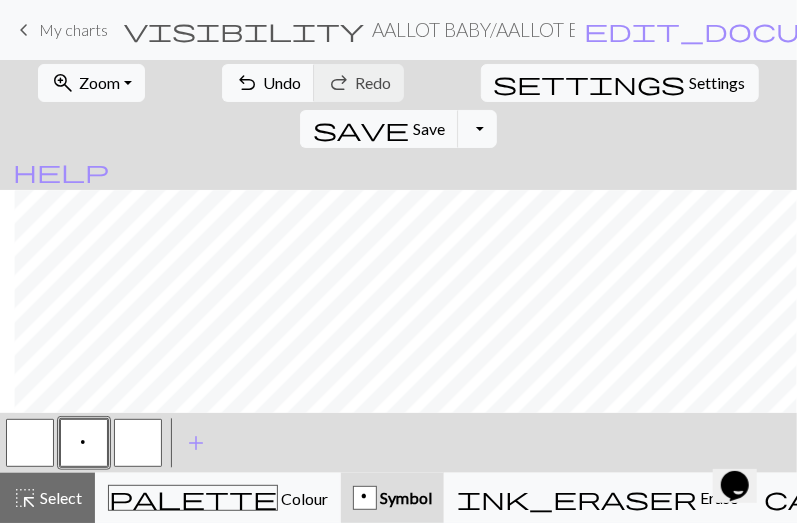 click at bounding box center (138, 443) 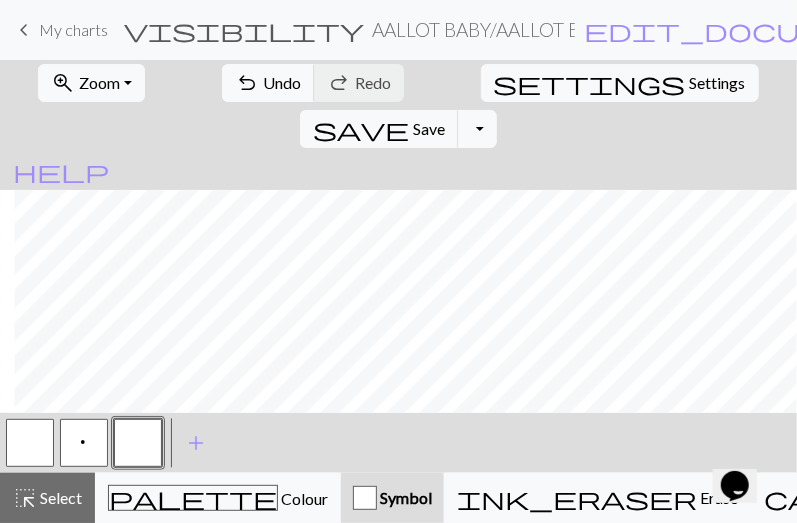 click at bounding box center (138, 443) 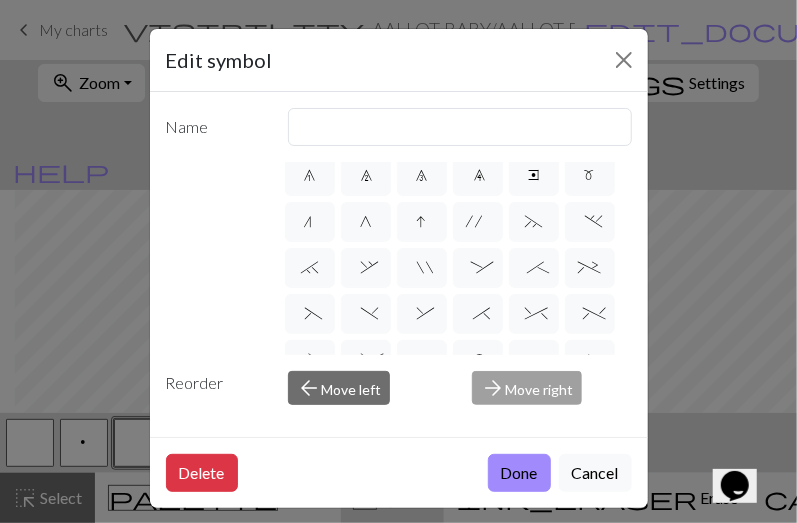 scroll, scrollTop: 195, scrollLeft: 0, axis: vertical 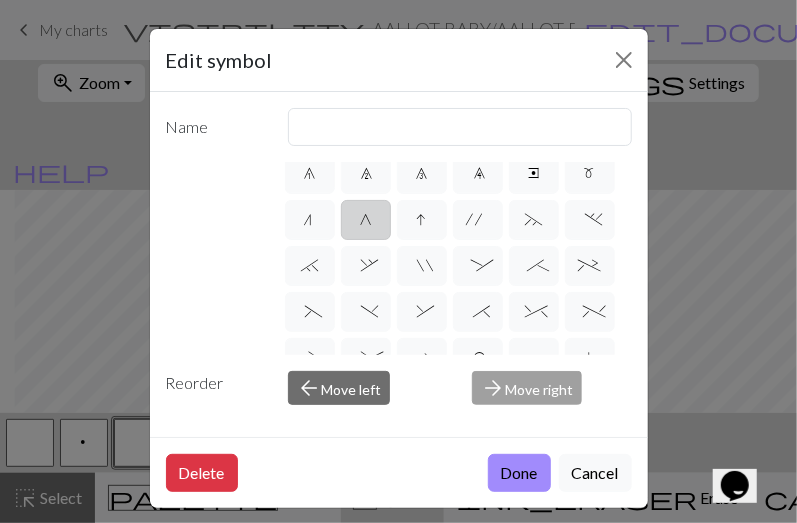 click on "G" at bounding box center [366, 220] 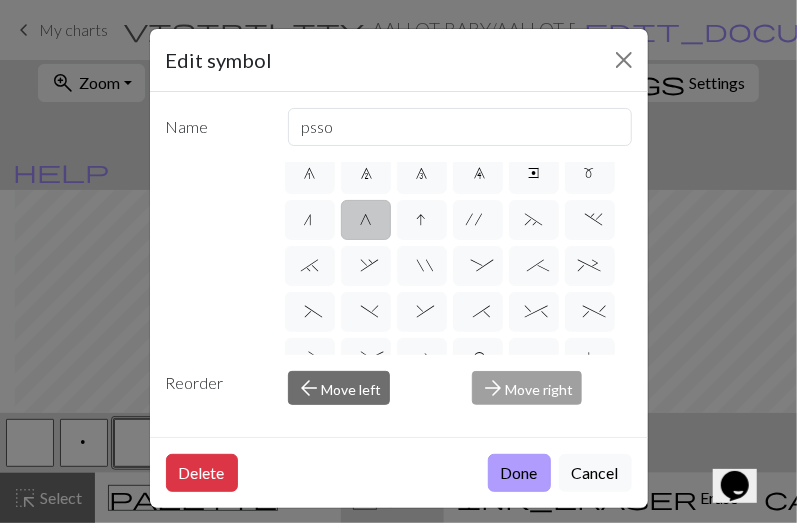 click on "Done" at bounding box center [519, 473] 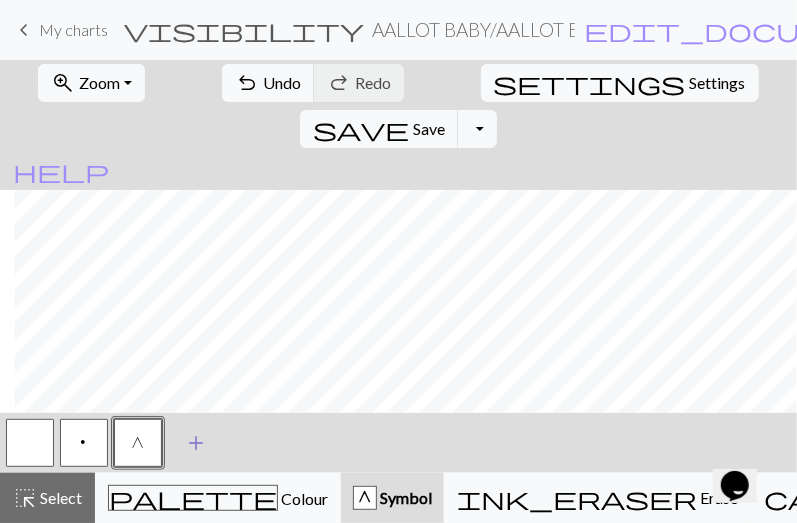 click on "add" at bounding box center (196, 443) 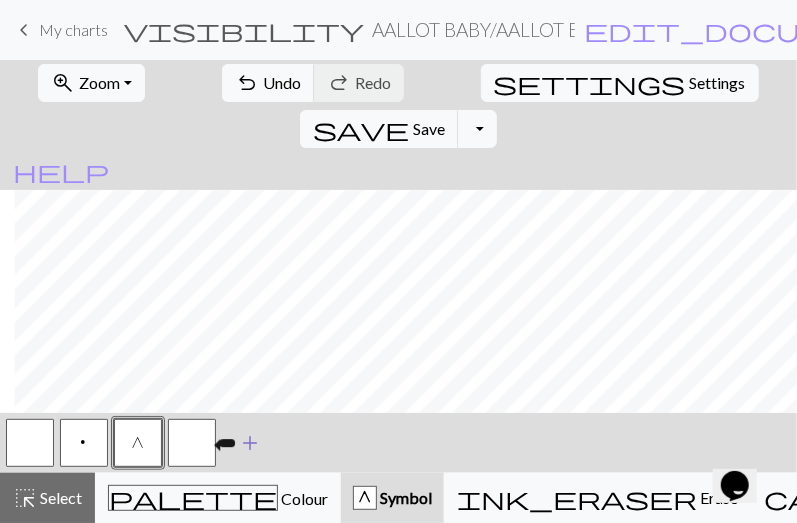 click at bounding box center [192, 443] 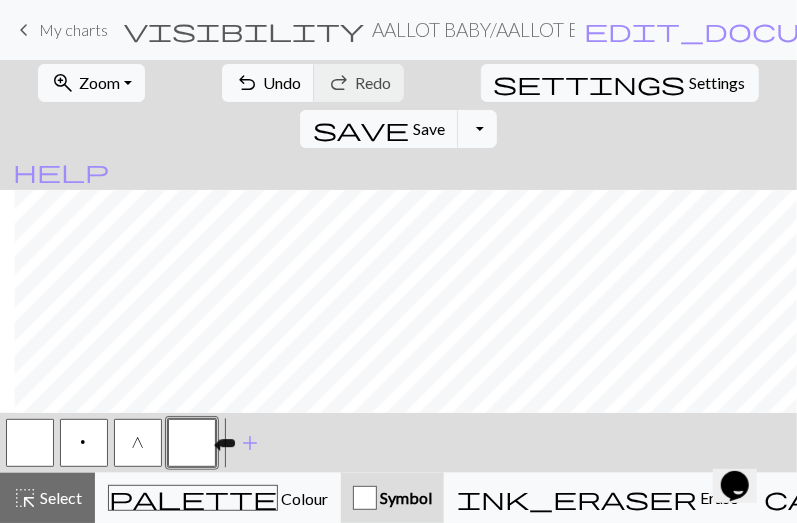 click at bounding box center (192, 443) 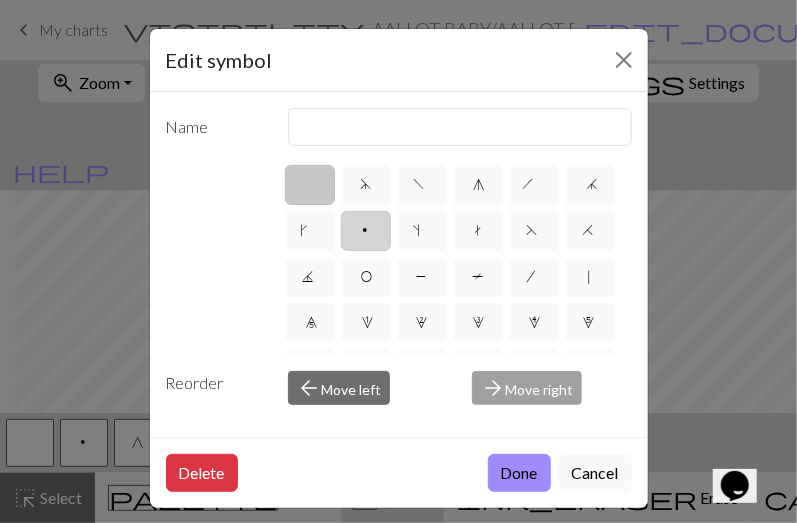 scroll, scrollTop: 588, scrollLeft: 0, axis: vertical 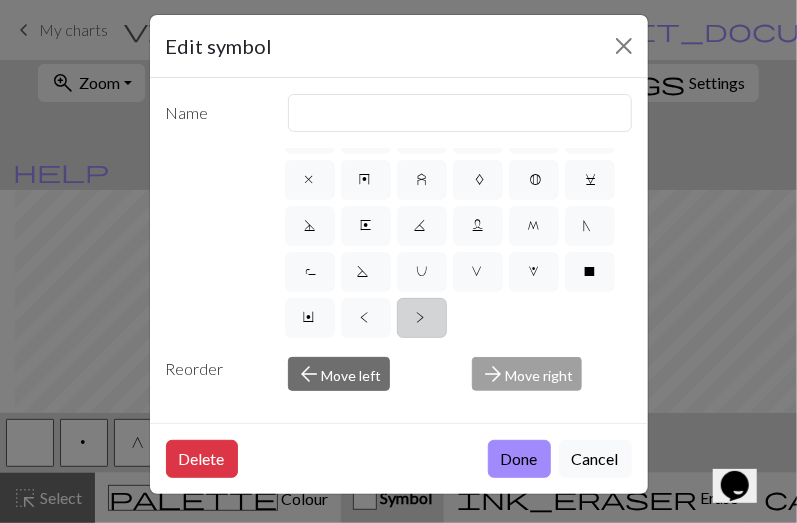 click on ">" at bounding box center [422, 320] 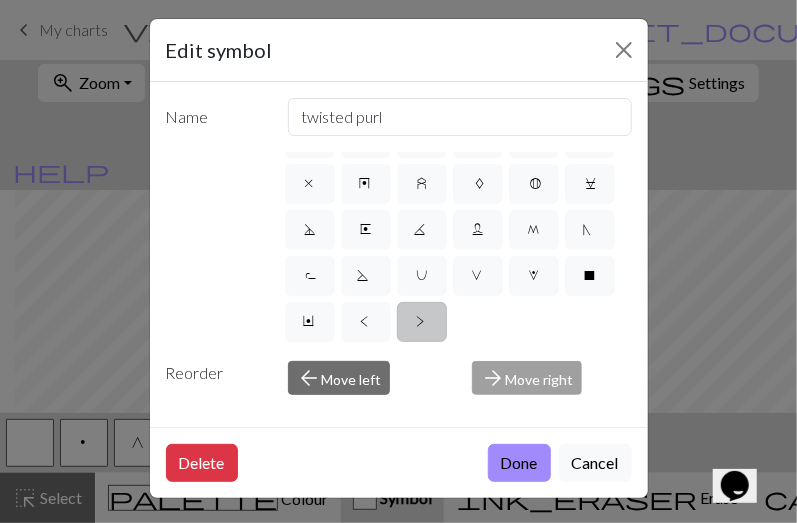 scroll, scrollTop: 9, scrollLeft: 0, axis: vertical 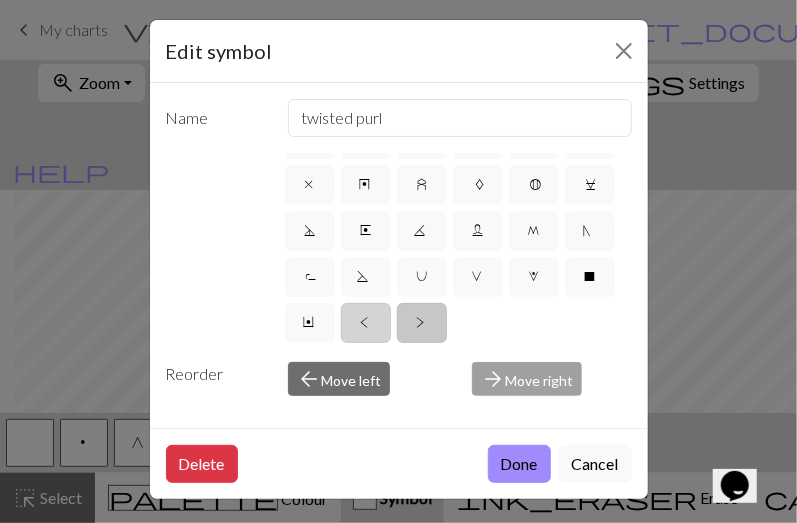 click on "<" at bounding box center [366, 323] 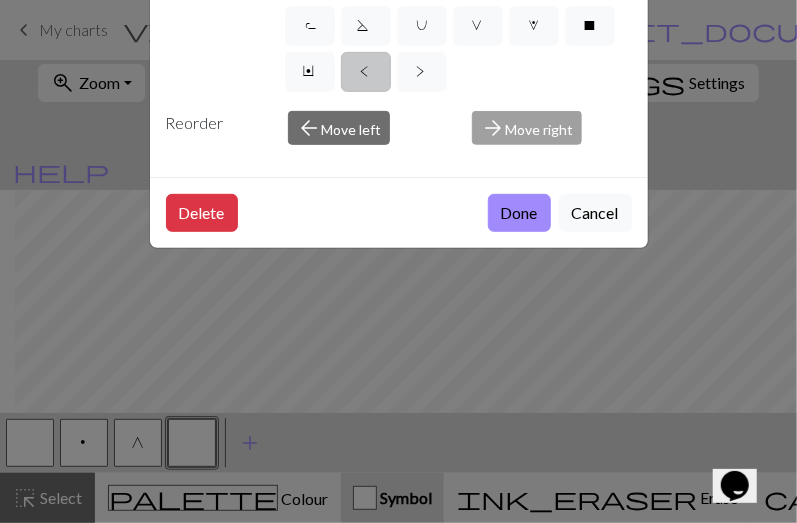 scroll, scrollTop: 0, scrollLeft: 0, axis: both 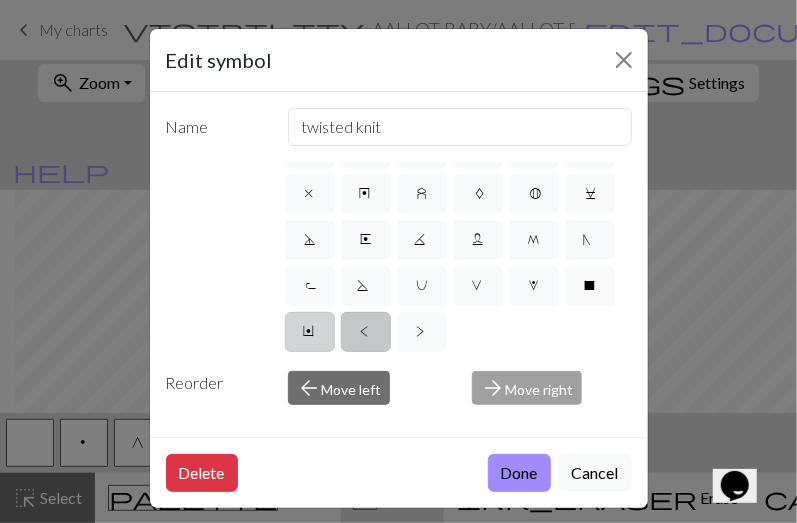 click on "Y" at bounding box center [310, 334] 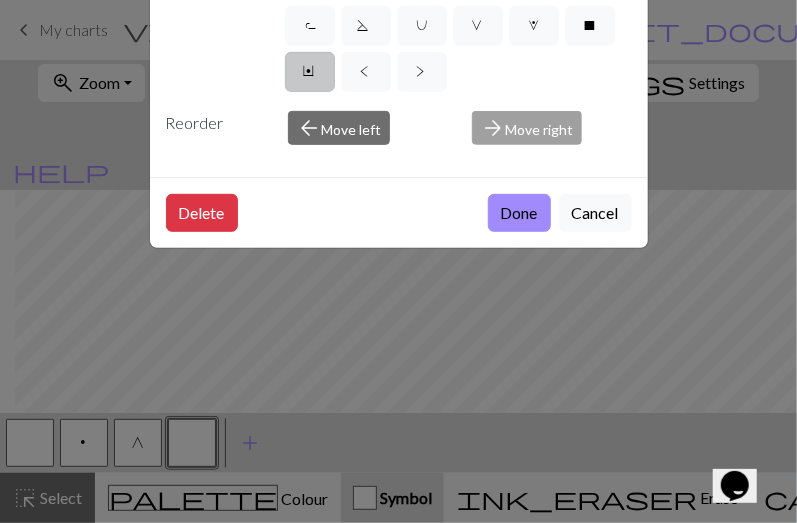scroll, scrollTop: 0, scrollLeft: 0, axis: both 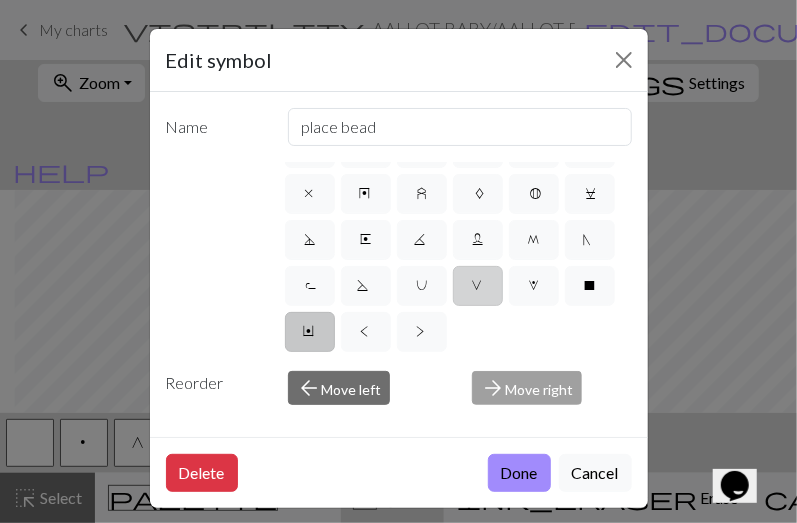click on "V" at bounding box center (478, 286) 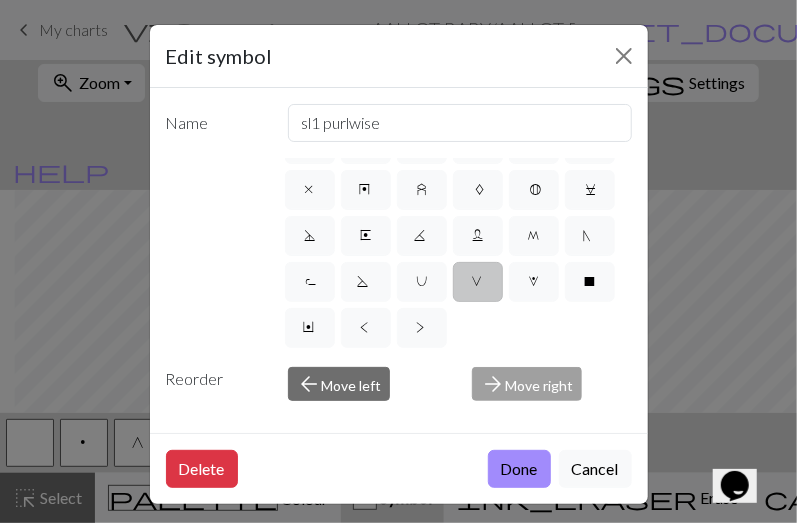 scroll, scrollTop: 0, scrollLeft: 0, axis: both 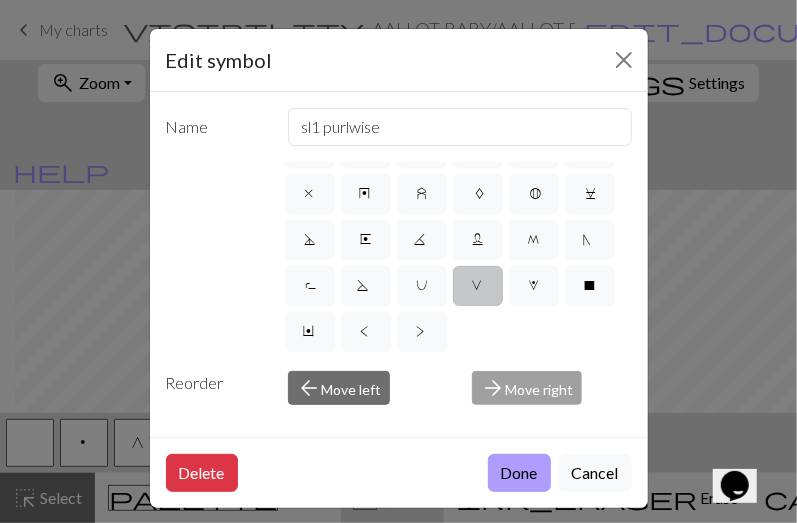 click on "Done" at bounding box center (519, 473) 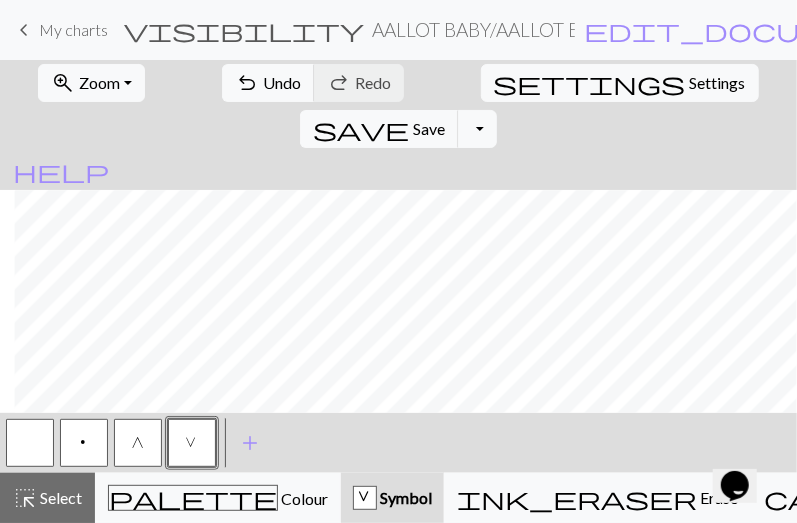 drag, startPoint x: 137, startPoint y: 437, endPoint x: 324, endPoint y: 467, distance: 189.39113 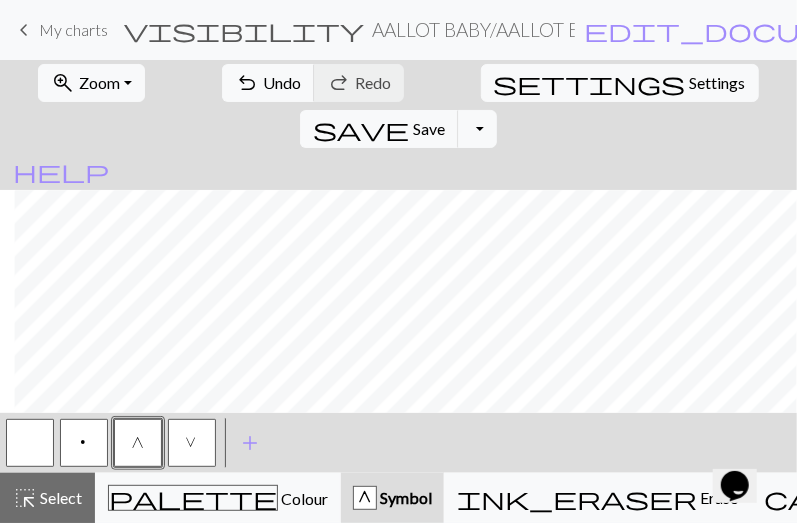 click on "G" at bounding box center [138, 445] 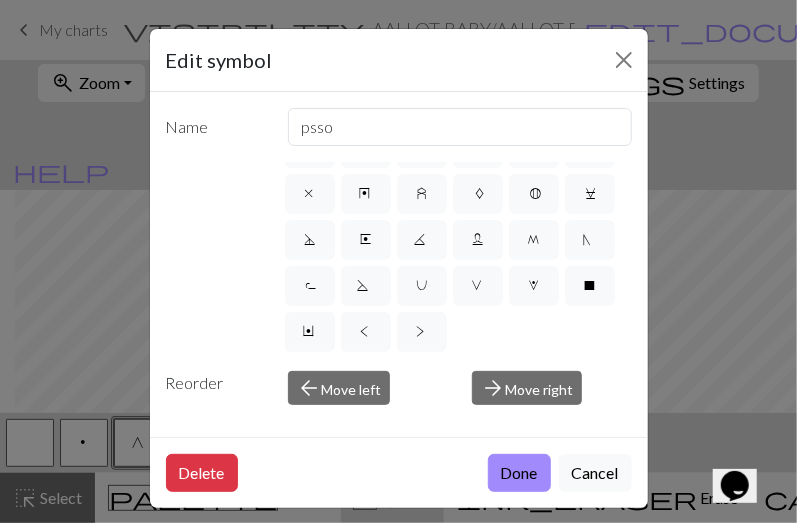 scroll, scrollTop: 471, scrollLeft: 0, axis: vertical 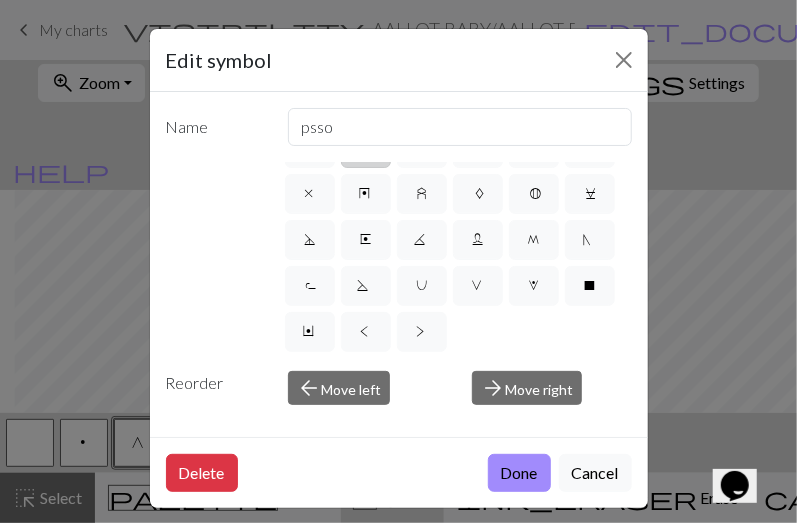 click on "o" at bounding box center [366, 150] 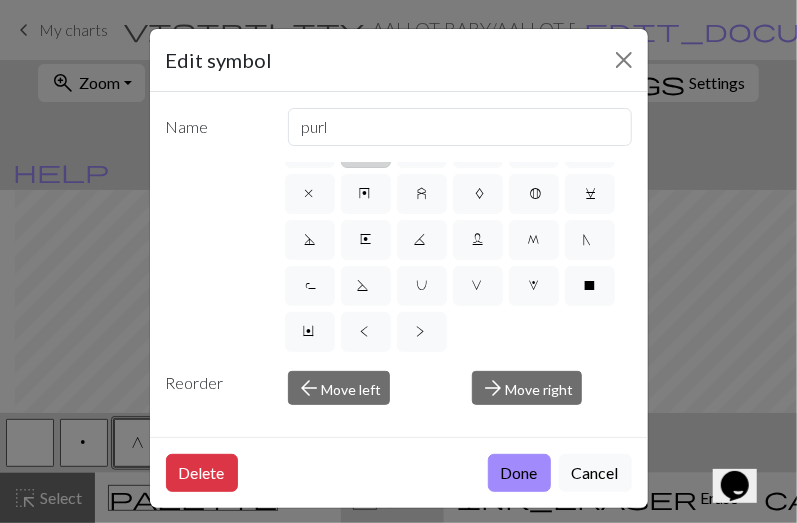 scroll, scrollTop: 396, scrollLeft: 0, axis: vertical 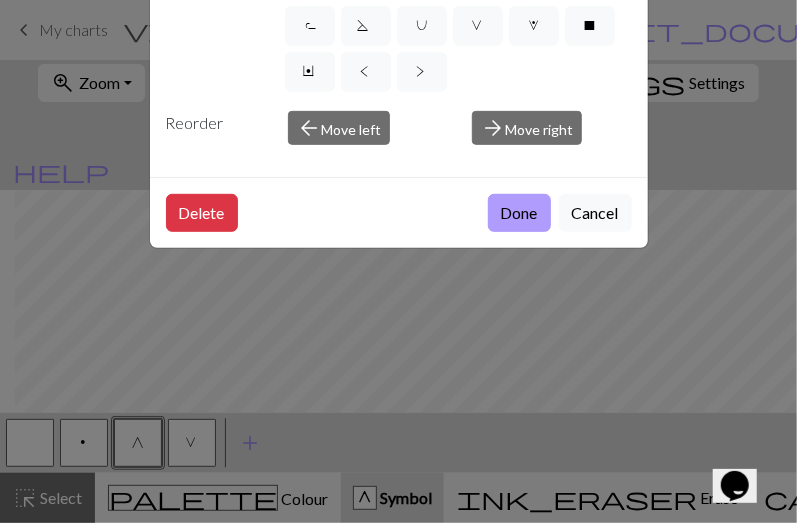 click on "Done" at bounding box center [519, 213] 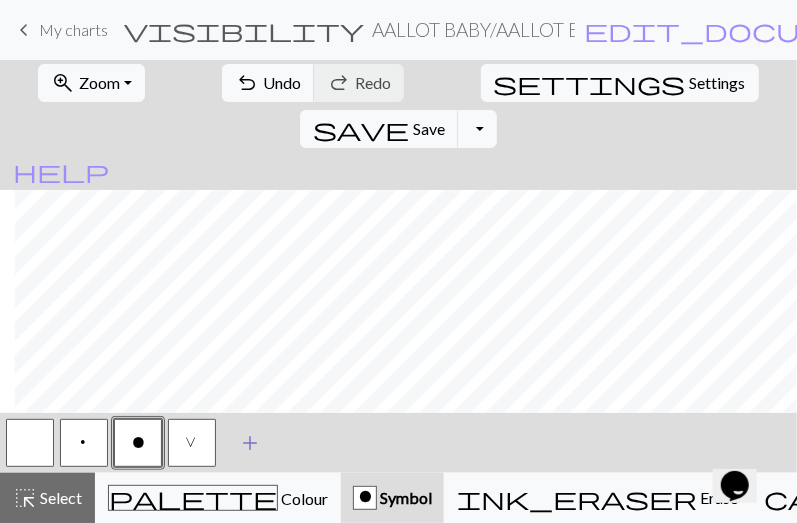click on "add" at bounding box center [250, 443] 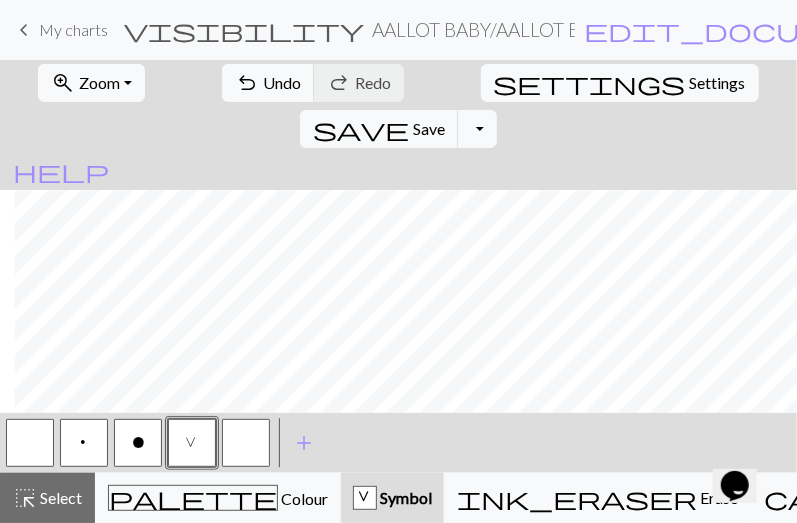 click on "V" at bounding box center [192, 443] 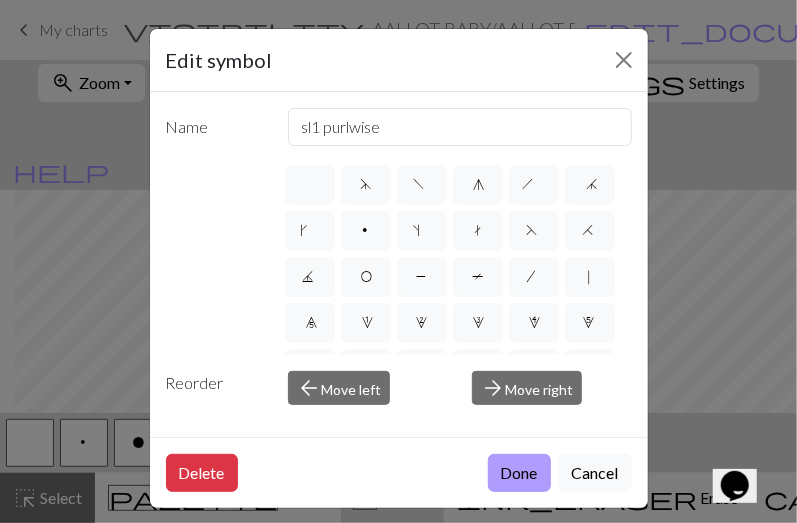 click on "Done" at bounding box center (519, 473) 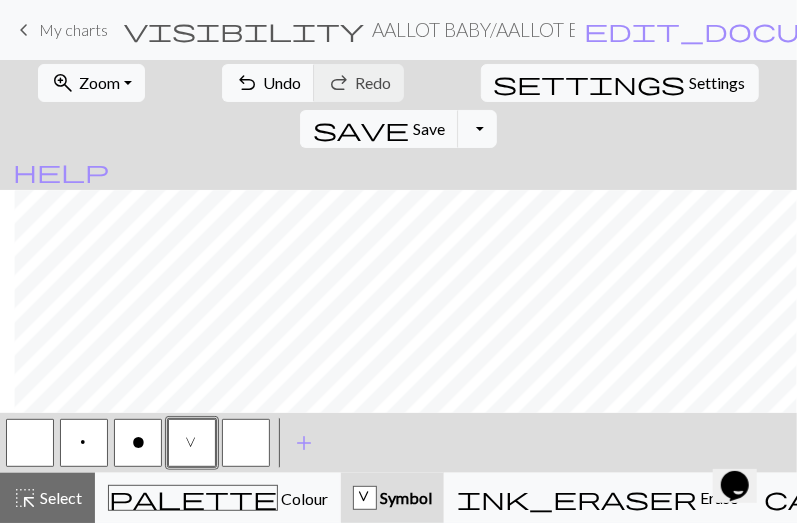 click on "o" at bounding box center [138, 443] 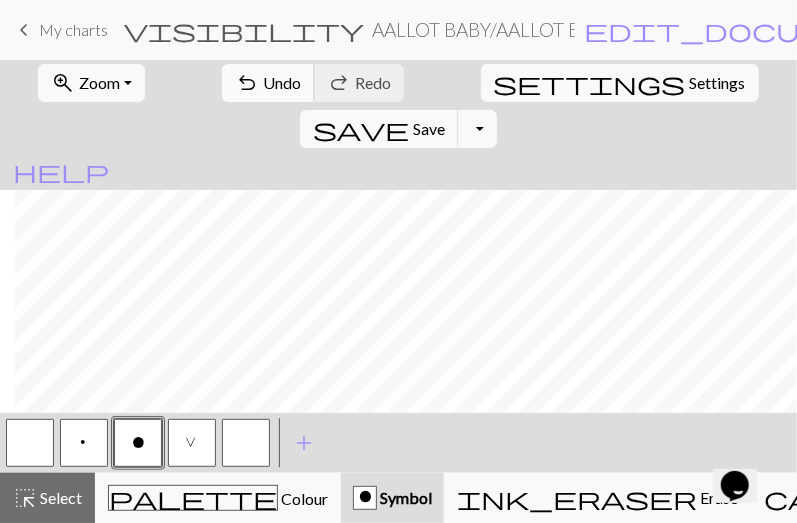 click on "Undo" at bounding box center (282, 82) 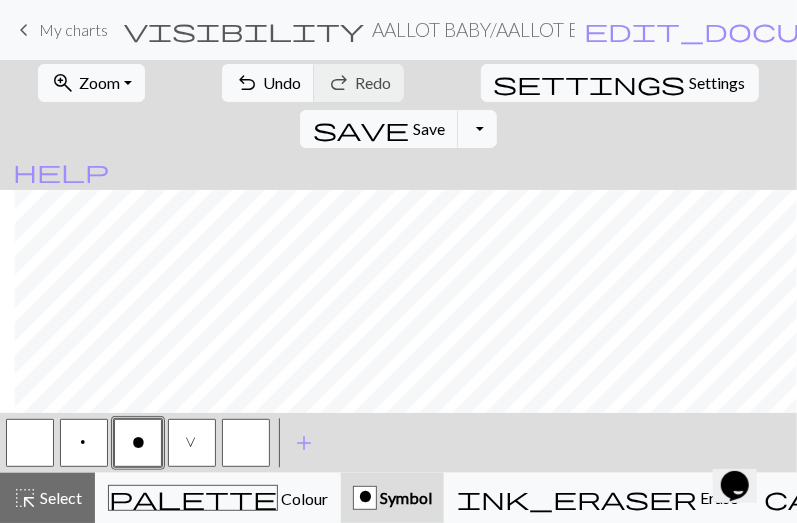 click on "V" at bounding box center (192, 445) 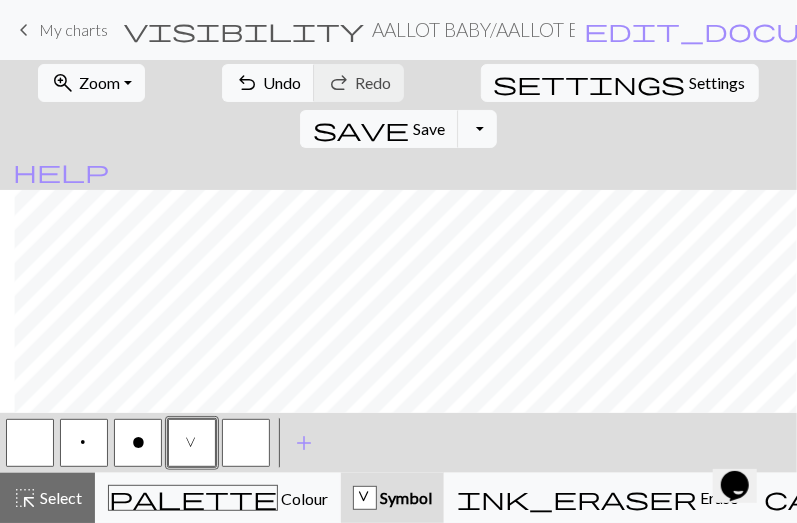 scroll, scrollTop: 0, scrollLeft: 774, axis: horizontal 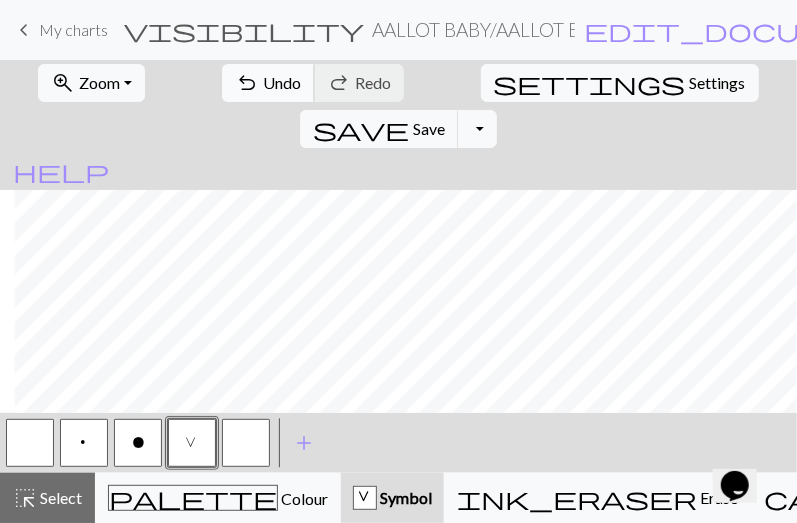 click on "Undo" at bounding box center [282, 82] 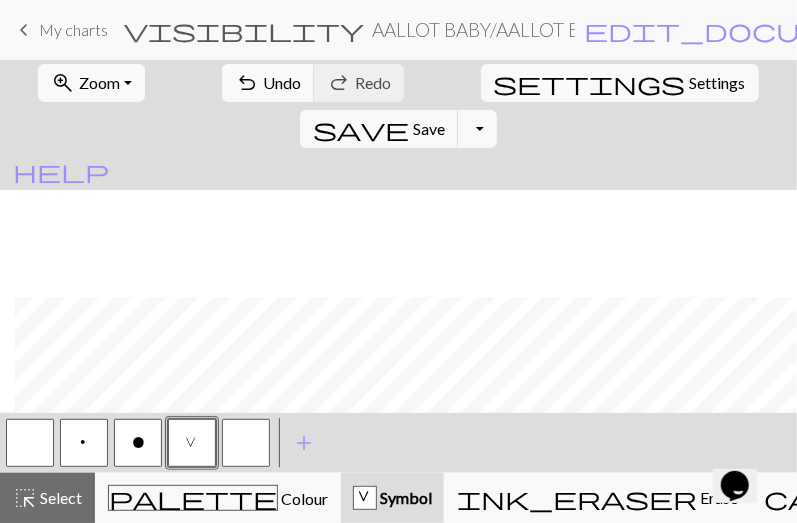 scroll, scrollTop: 107, scrollLeft: 774, axis: both 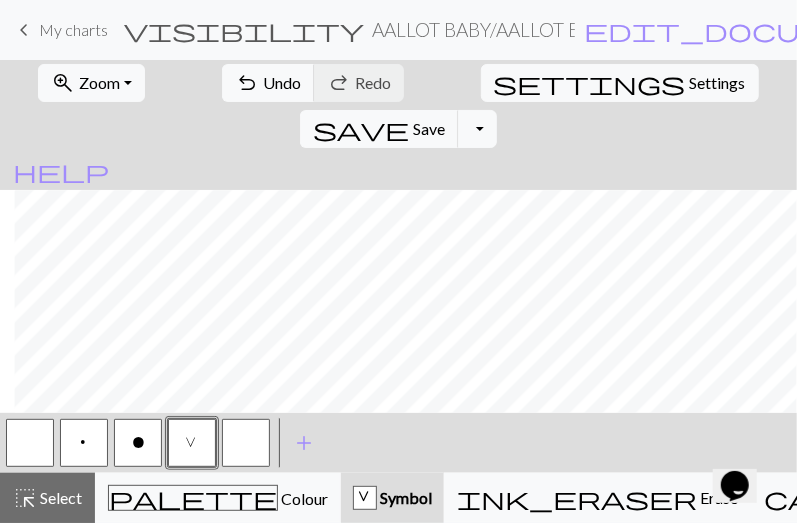 click on "o" at bounding box center (138, 443) 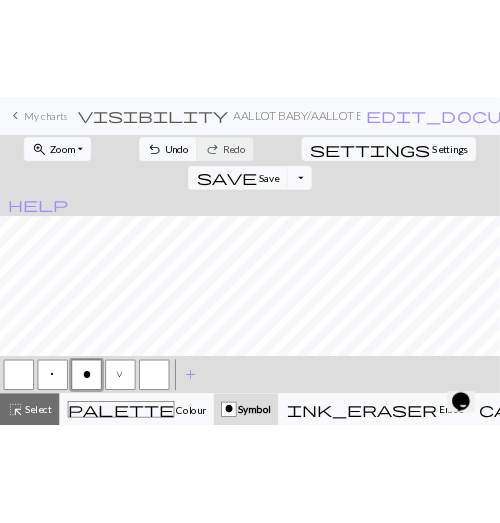 scroll, scrollTop: 107, scrollLeft: 86, axis: both 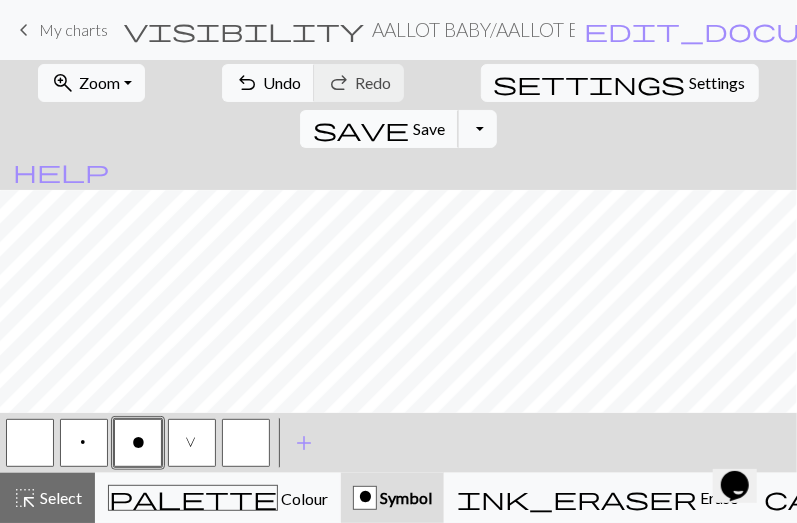 click on "Save" at bounding box center [429, 128] 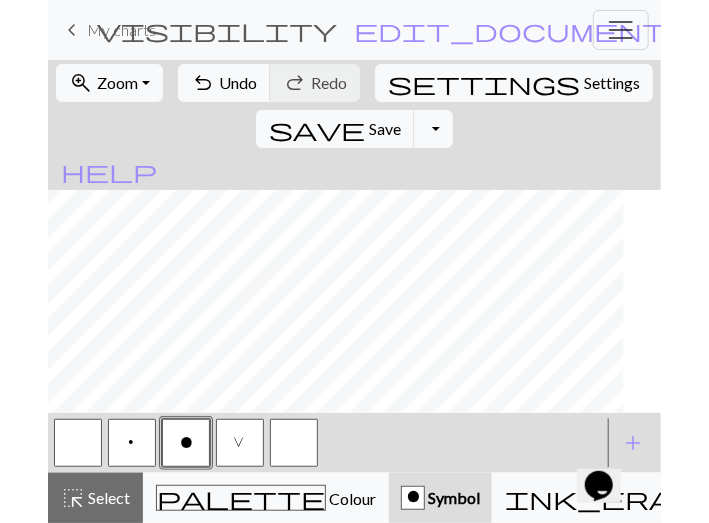 scroll, scrollTop: 107, scrollLeft: 862, axis: both 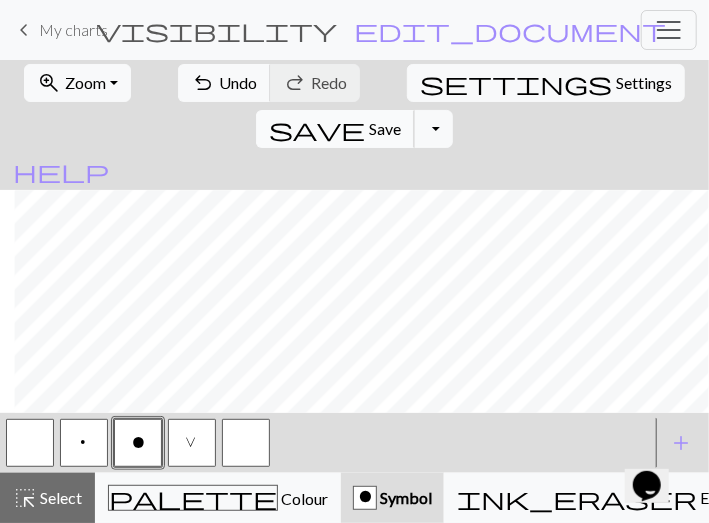 click on "Save" at bounding box center [385, 128] 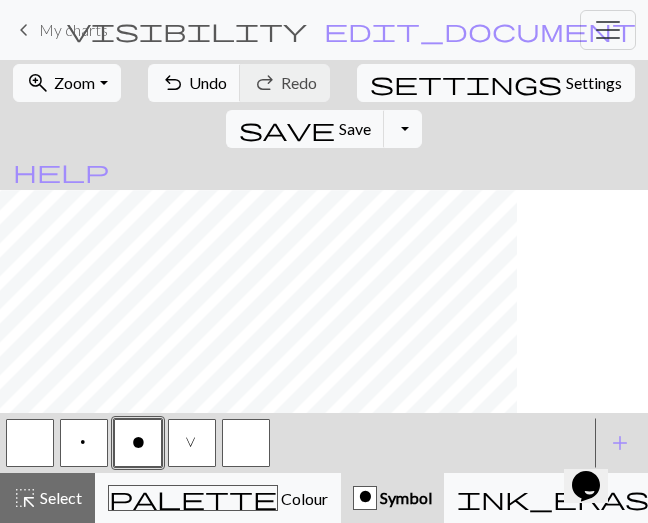 scroll, scrollTop: 107, scrollLeft: 0, axis: vertical 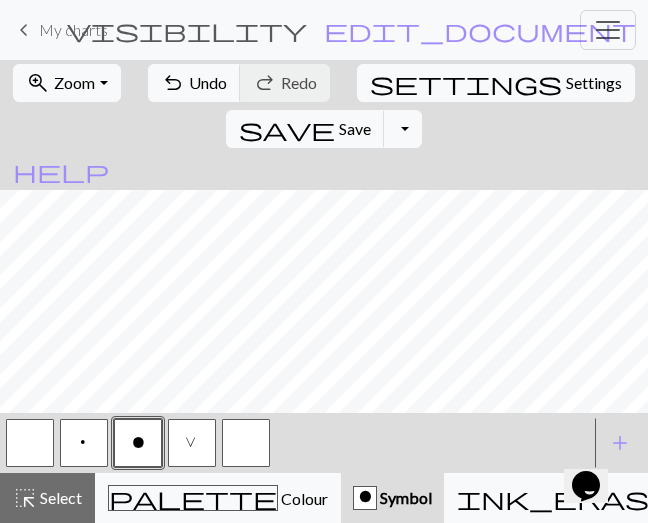 click at bounding box center [30, 443] 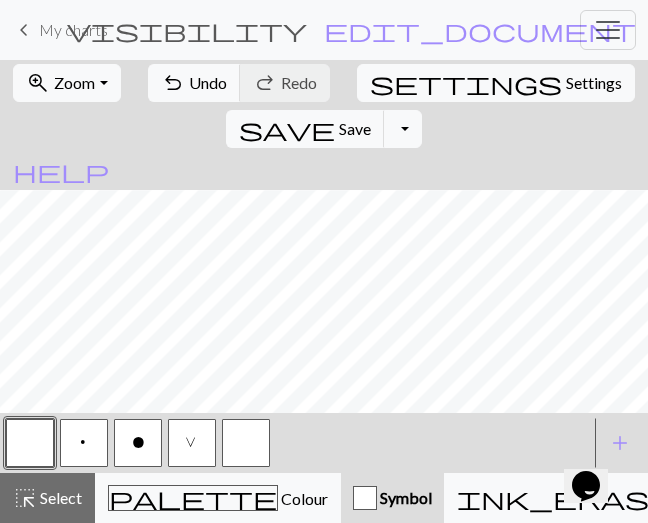 click on "o" at bounding box center (138, 445) 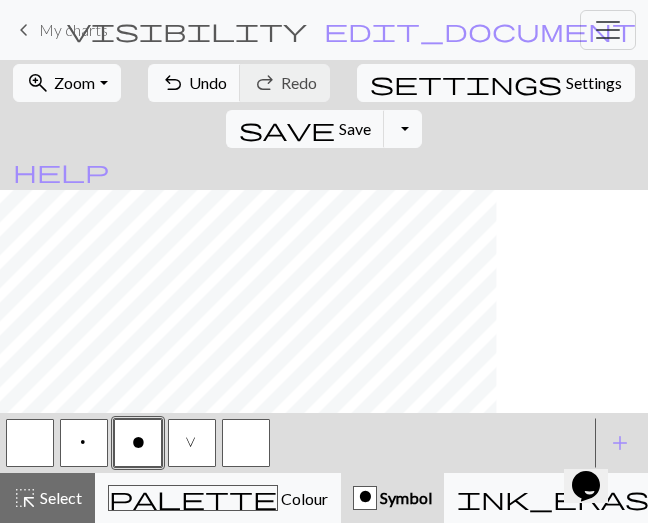 scroll, scrollTop: 0, scrollLeft: 0, axis: both 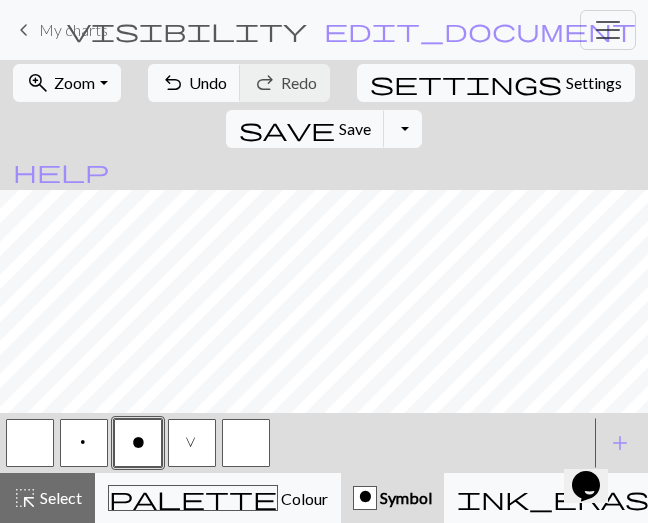 click at bounding box center (30, 443) 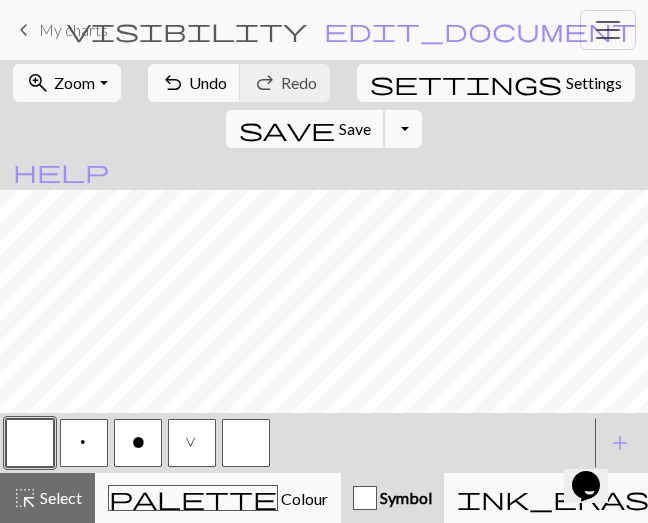 click on "Save" at bounding box center [355, 128] 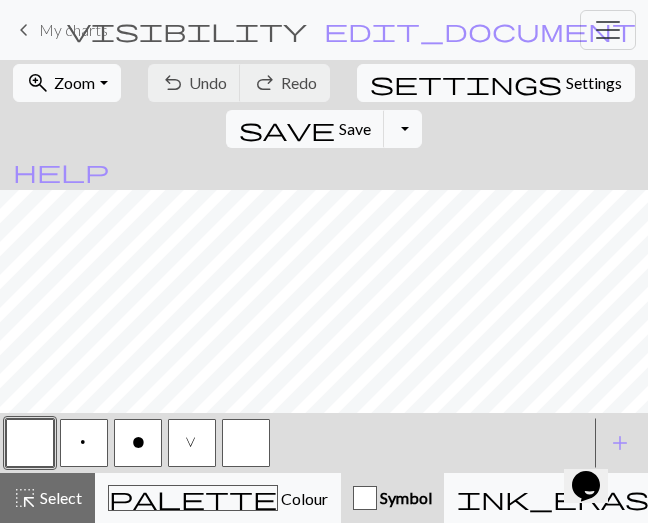 click on "o" at bounding box center [138, 443] 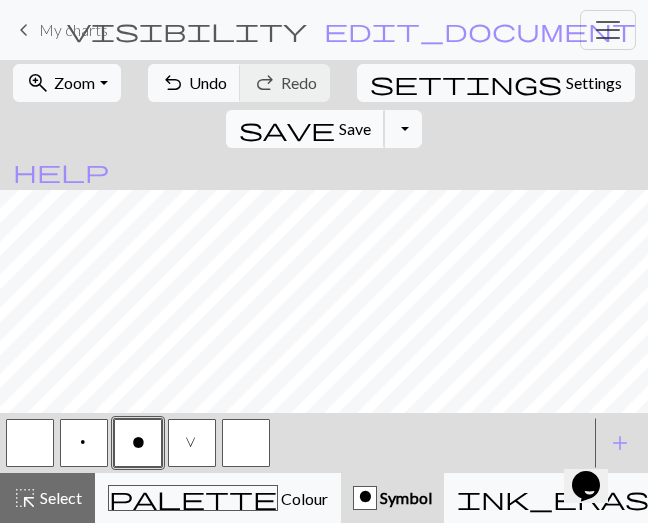 click on "Save" at bounding box center [355, 128] 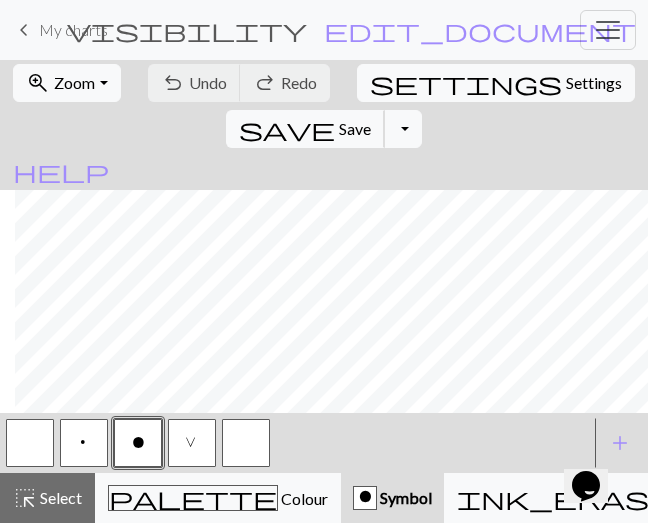 scroll, scrollTop: 107, scrollLeft: 924, axis: both 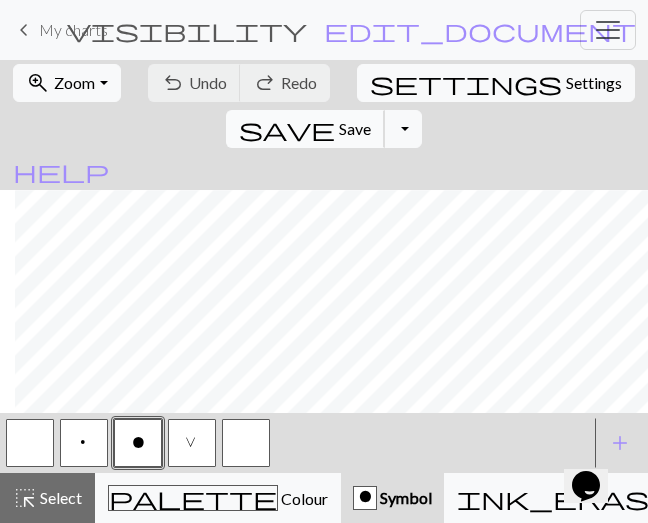 click on "save Save Save" at bounding box center (305, 129) 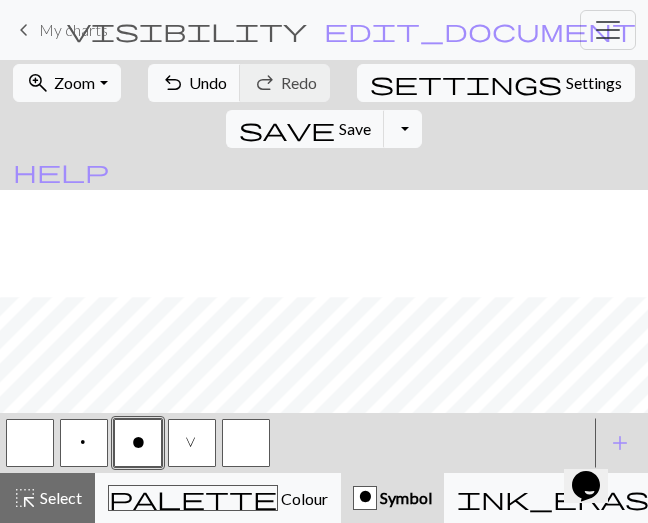 scroll, scrollTop: 107, scrollLeft: 0, axis: vertical 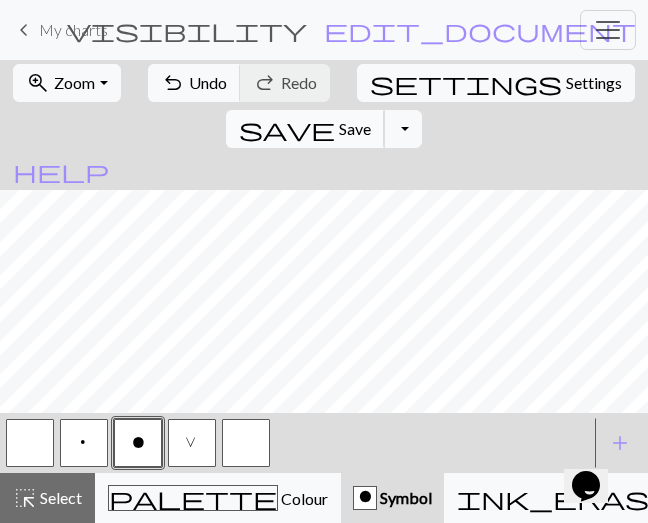click on "Save" at bounding box center [355, 128] 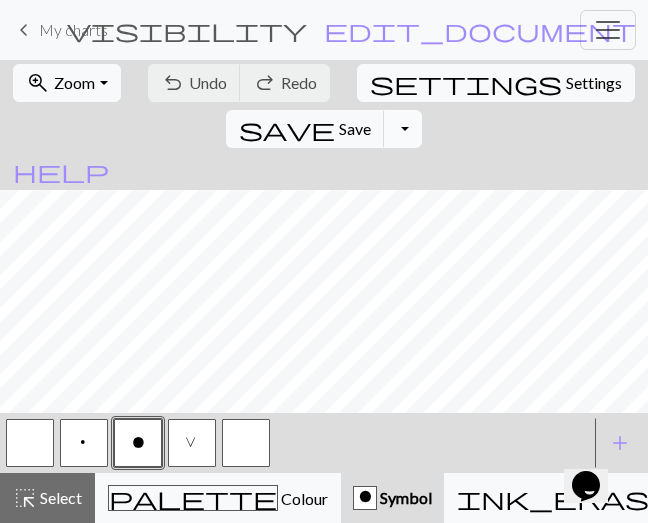 click on "Toggle Dropdown" at bounding box center [403, 129] 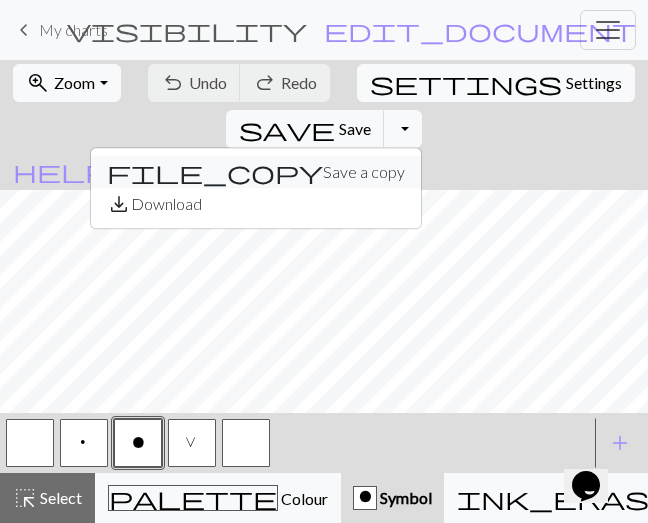 click on "file_copy  Save a copy" at bounding box center [256, 172] 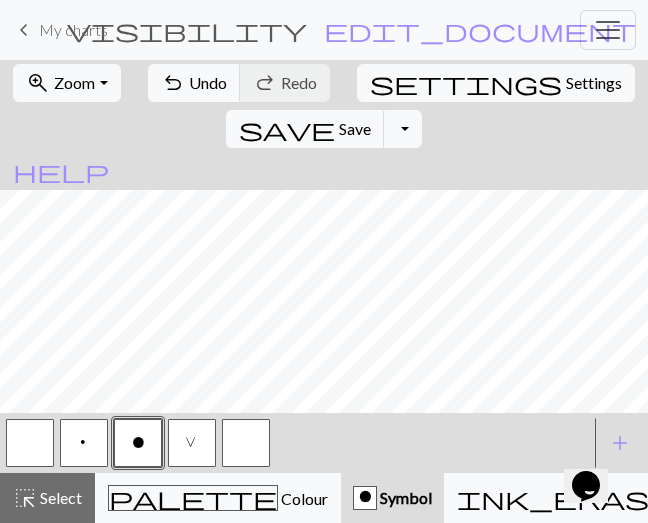 click on "AALLOT BABY  /  Copy of AALLOT BABY" at bounding box center [315, 29] 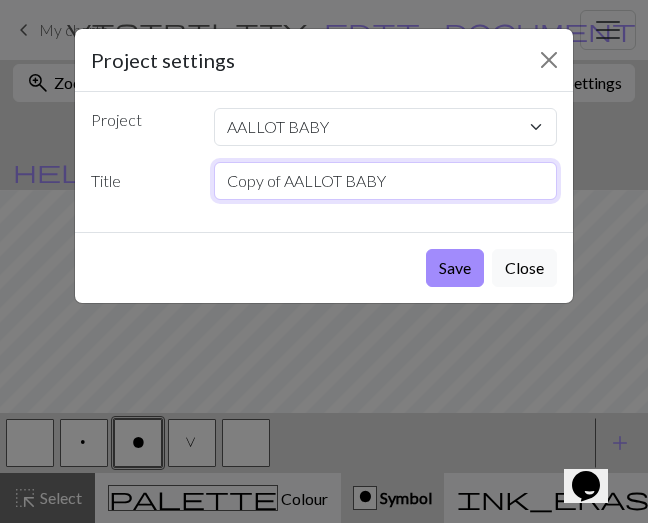 drag, startPoint x: 282, startPoint y: 176, endPoint x: 200, endPoint y: 176, distance: 82 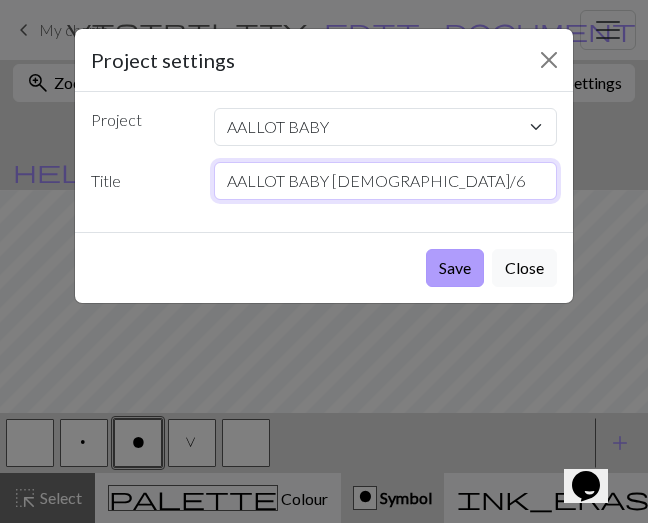 type on "AALLOT BABY [DEMOGRAPHIC_DATA]/6" 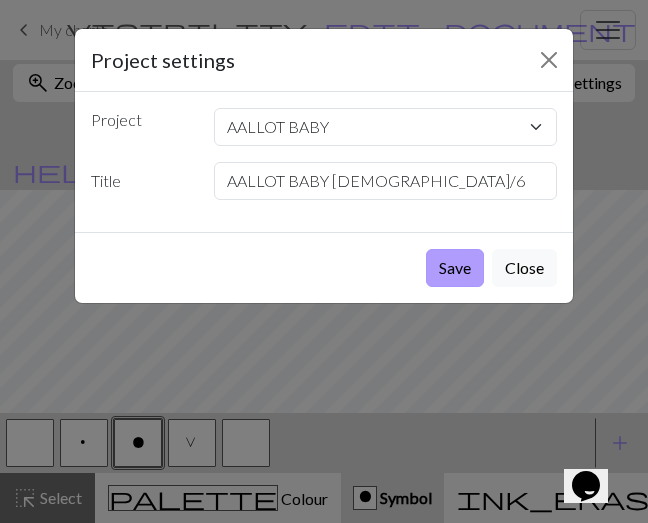 click on "Save" at bounding box center [455, 268] 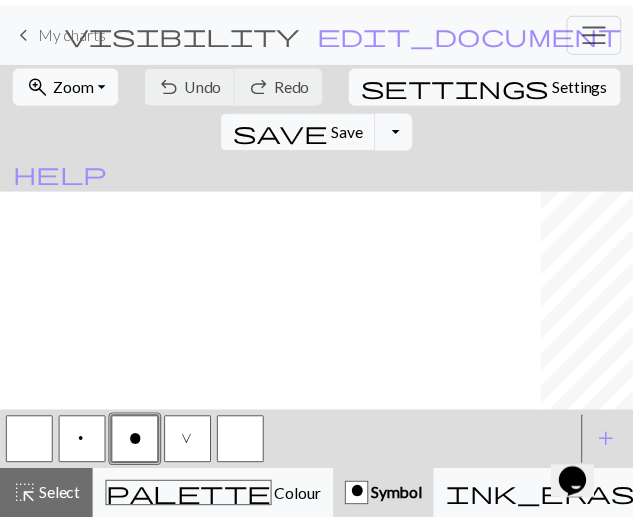 scroll, scrollTop: 107, scrollLeft: 553, axis: both 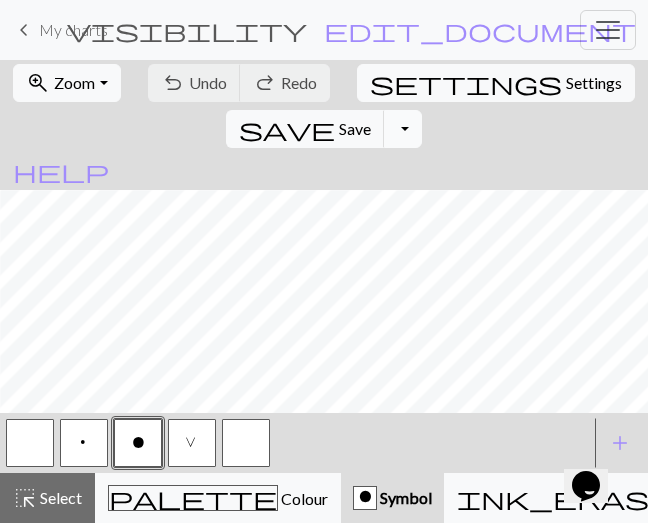 click on "Toggle Dropdown" at bounding box center (403, 129) 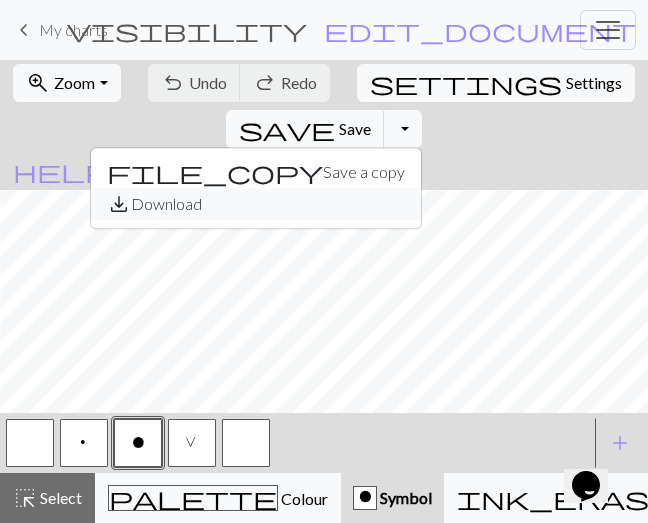 click on "save_alt  Download" at bounding box center [256, 204] 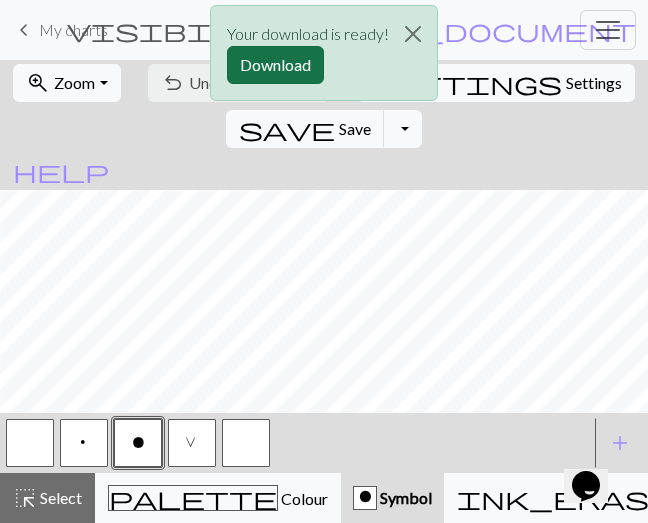 click on "Download" at bounding box center (275, 65) 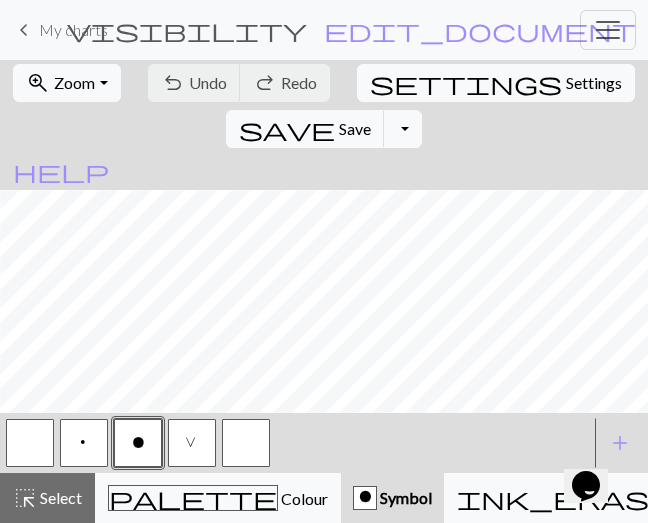 click on "My charts" at bounding box center [73, 29] 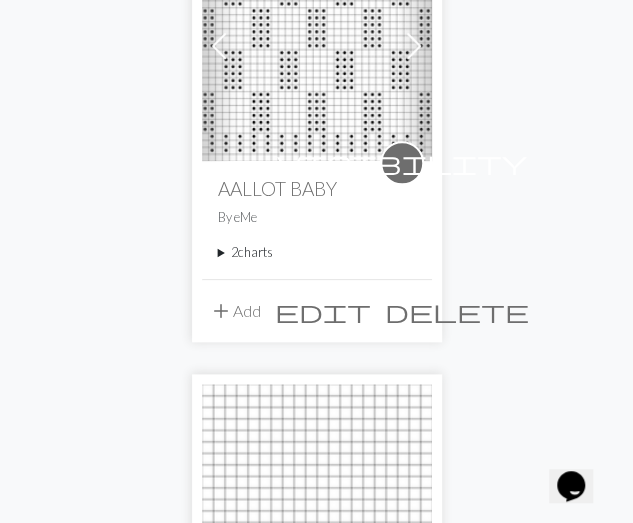 scroll, scrollTop: 316, scrollLeft: 0, axis: vertical 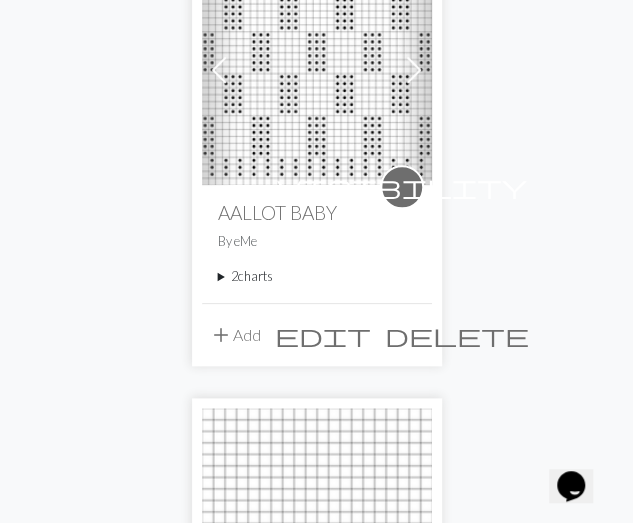 click on "2  charts" at bounding box center [317, 276] 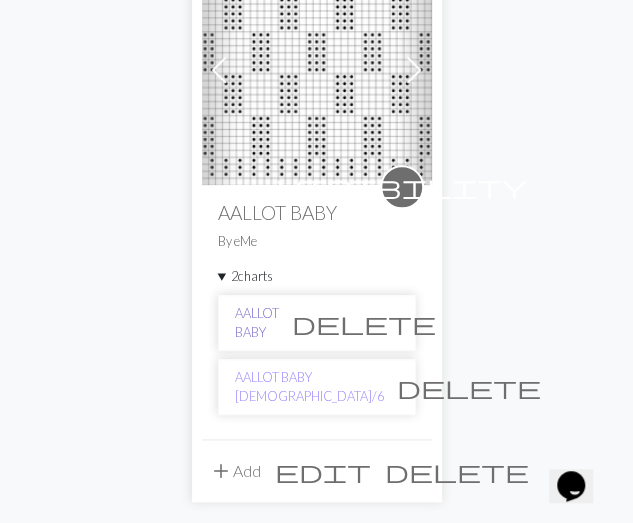 click on "AALLOT BABY" at bounding box center [257, 323] 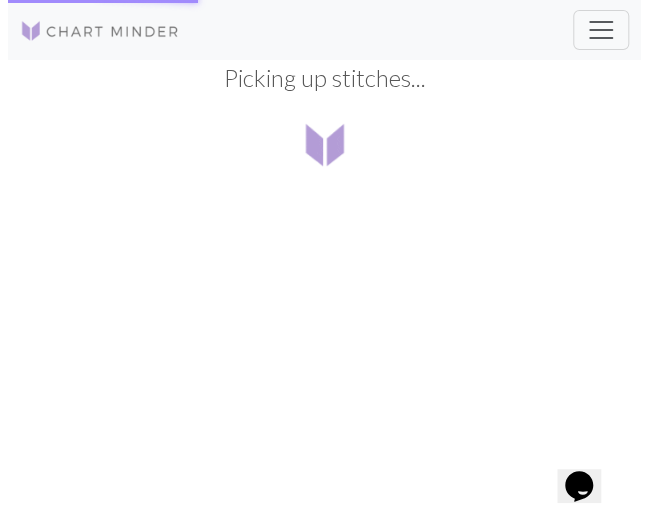 scroll, scrollTop: 0, scrollLeft: 0, axis: both 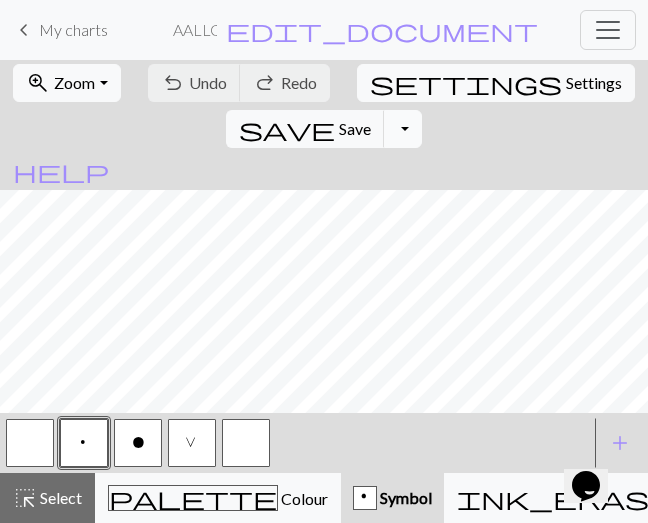 click on "Toggle Dropdown" at bounding box center [403, 129] 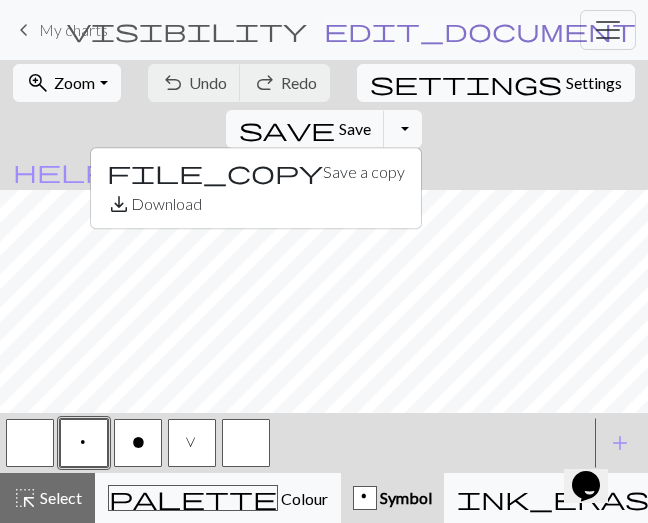 drag, startPoint x: 461, startPoint y: 44, endPoint x: 480, endPoint y: 33, distance: 21.954498 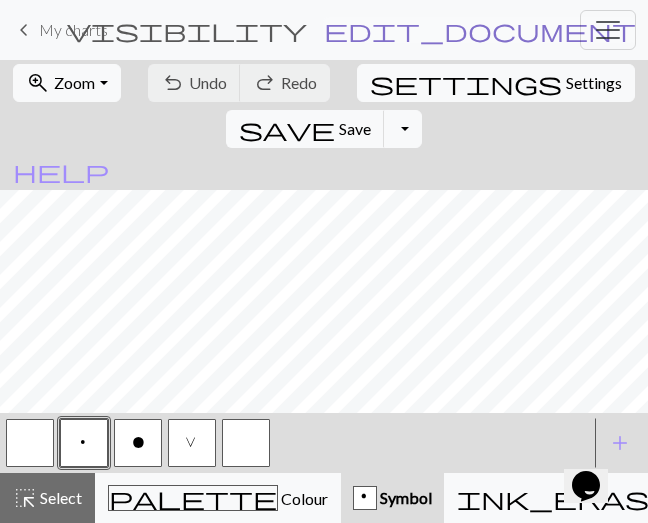 click on "edit_document" at bounding box center (480, 30) 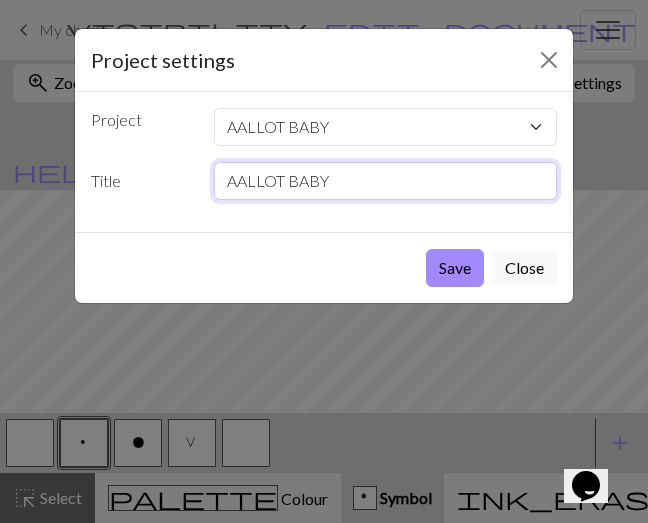 click on "AALLOT BABY" at bounding box center (386, 181) 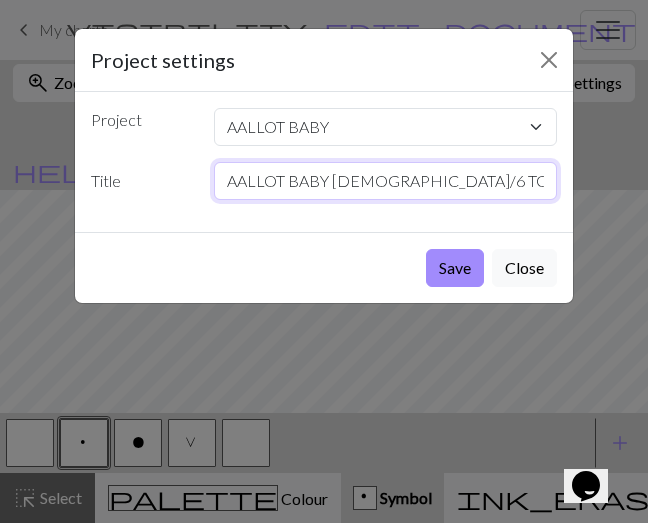 type on "AALLOT BABY [DEMOGRAPHIC_DATA]/6 TOP" 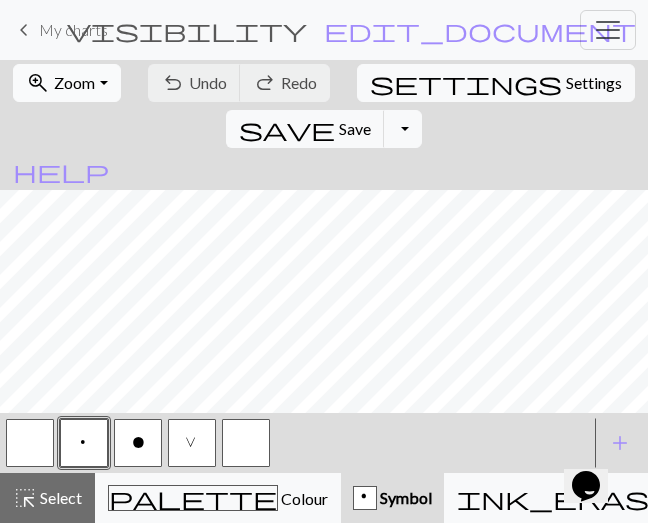 click on "zoom_in Zoom Zoom" at bounding box center (66, 83) 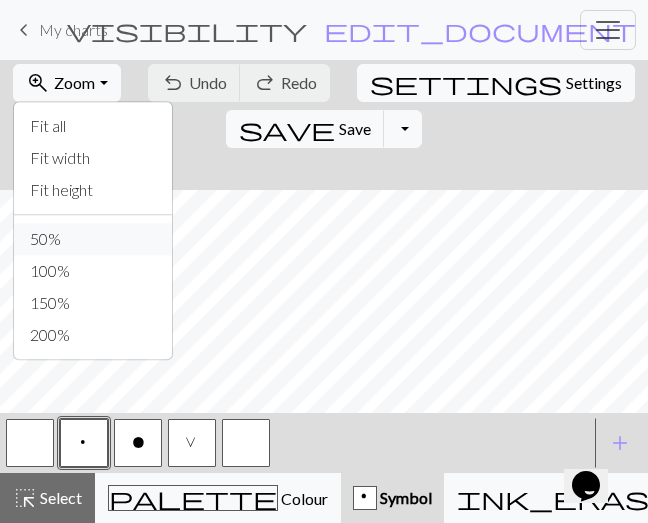 click on "50%" at bounding box center [93, 239] 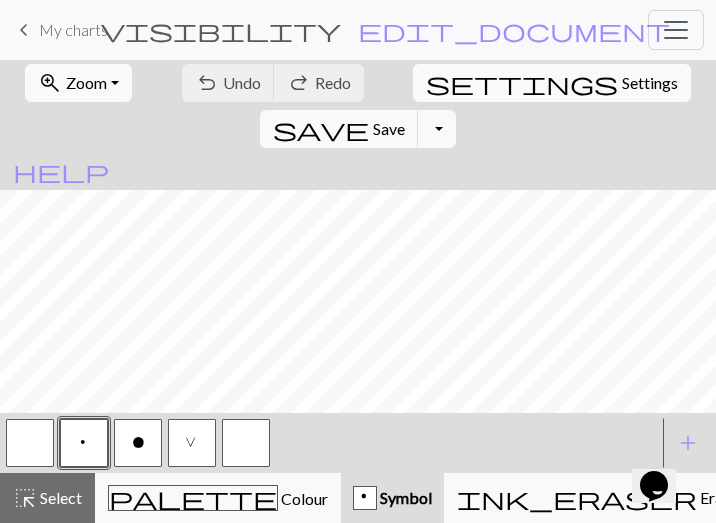 scroll, scrollTop: 107, scrollLeft: 856, axis: both 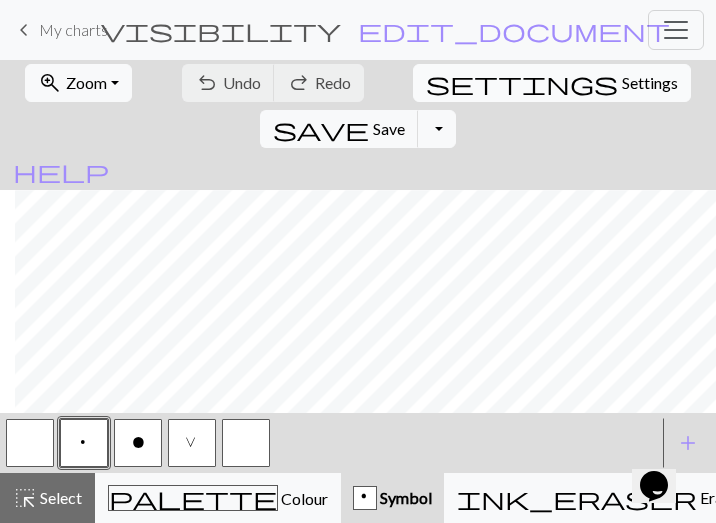 click on "Settings" at bounding box center (650, 83) 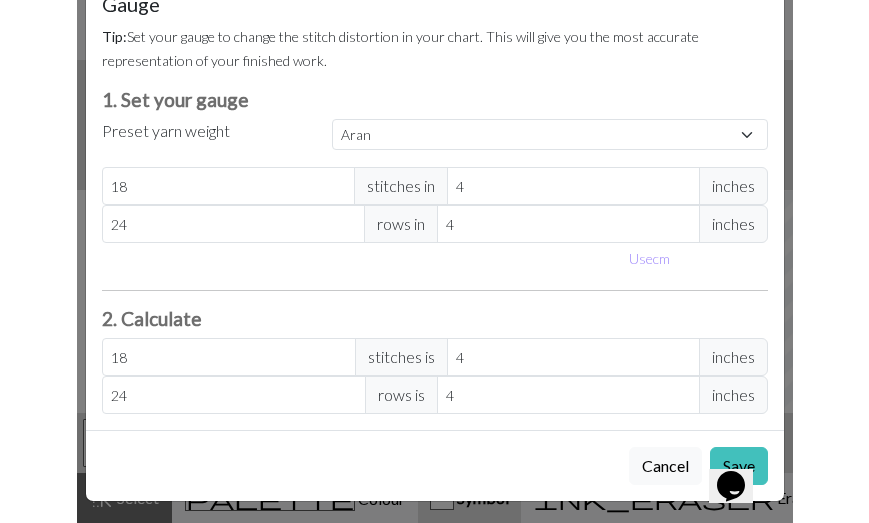 scroll, scrollTop: 0, scrollLeft: 0, axis: both 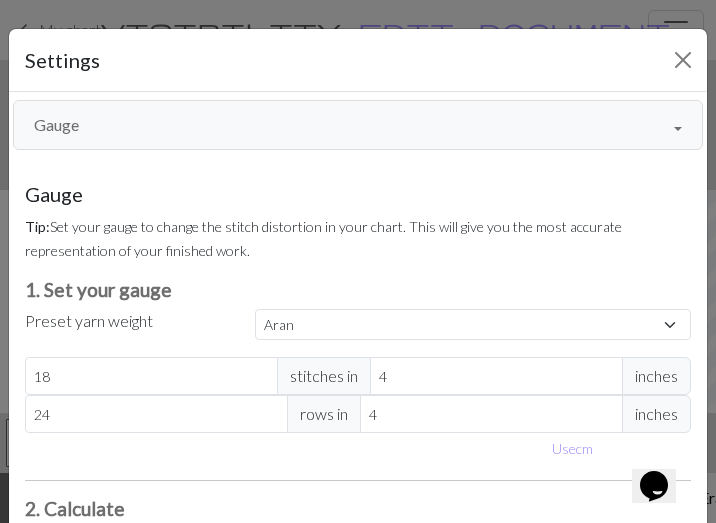 click on "Gauge" at bounding box center [358, 125] 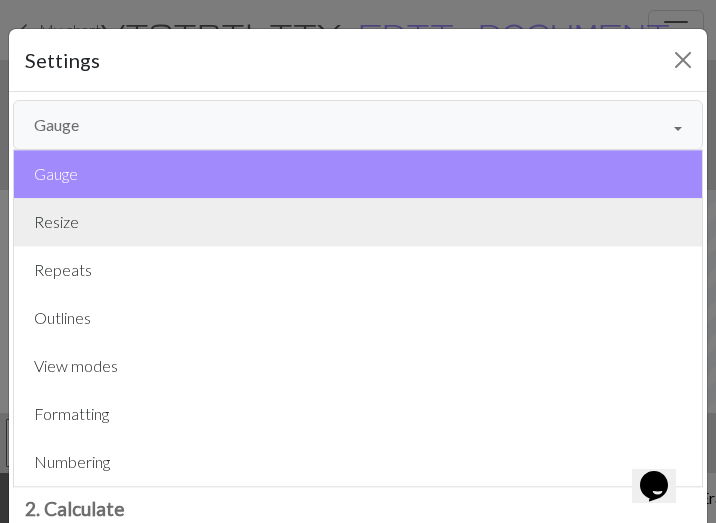 click on "Resize" at bounding box center (358, 222) 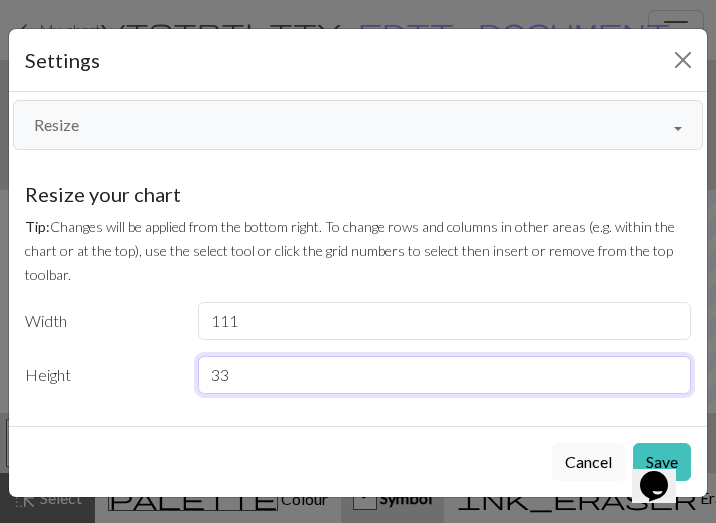 click on "33" at bounding box center (445, 375) 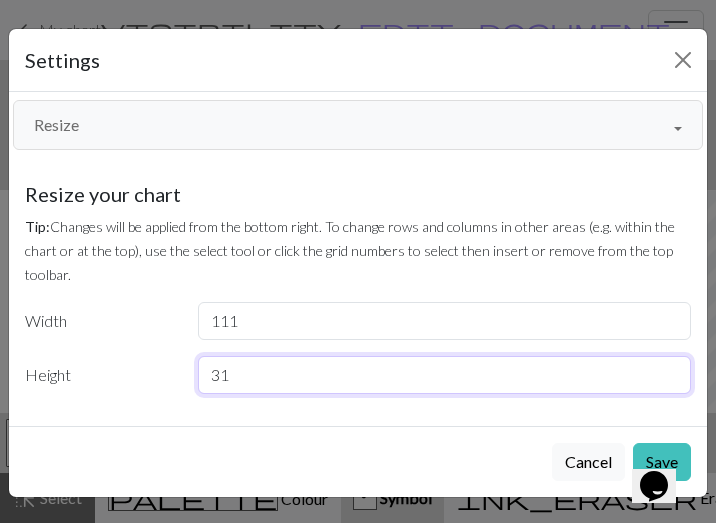 type on "31" 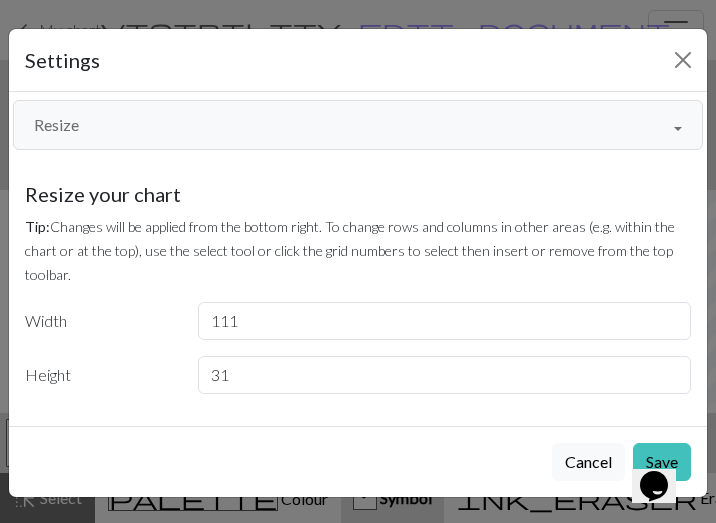 click on "Opens Chat This icon Opens the chat window." at bounding box center [664, 451] 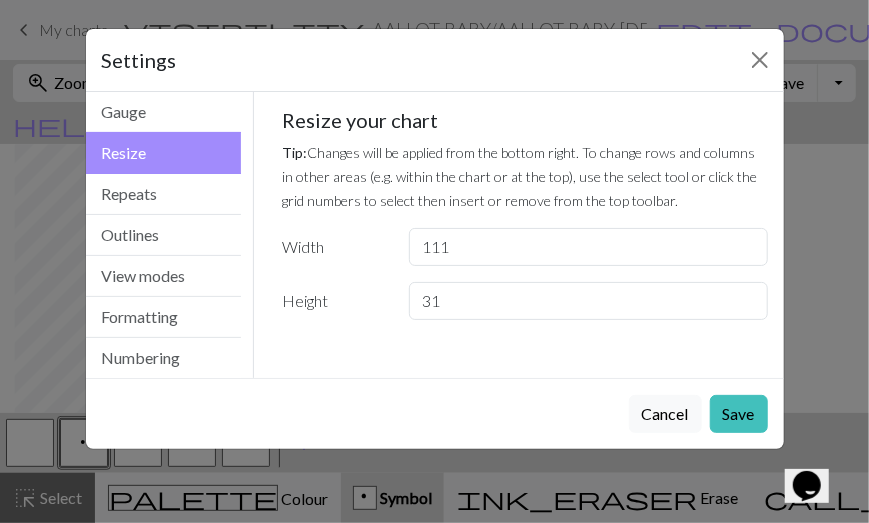 scroll, scrollTop: 107, scrollLeft: 702, axis: both 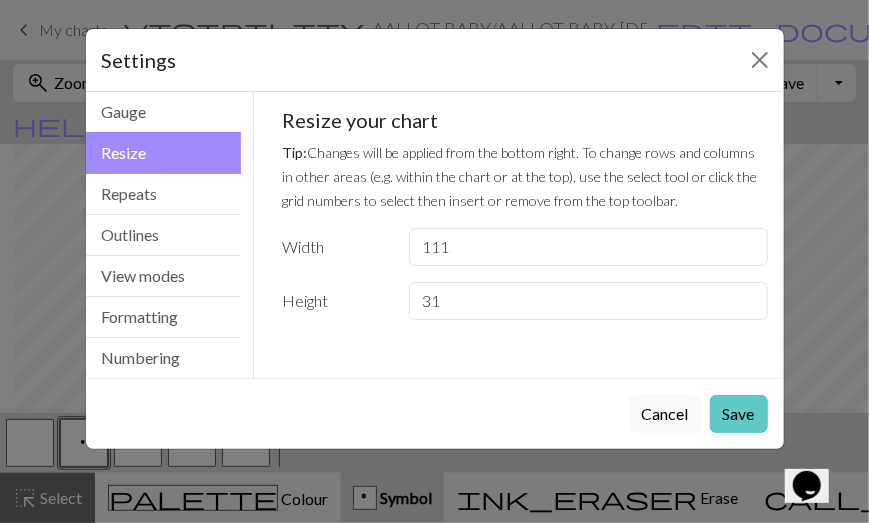 click on "Save" at bounding box center (739, 414) 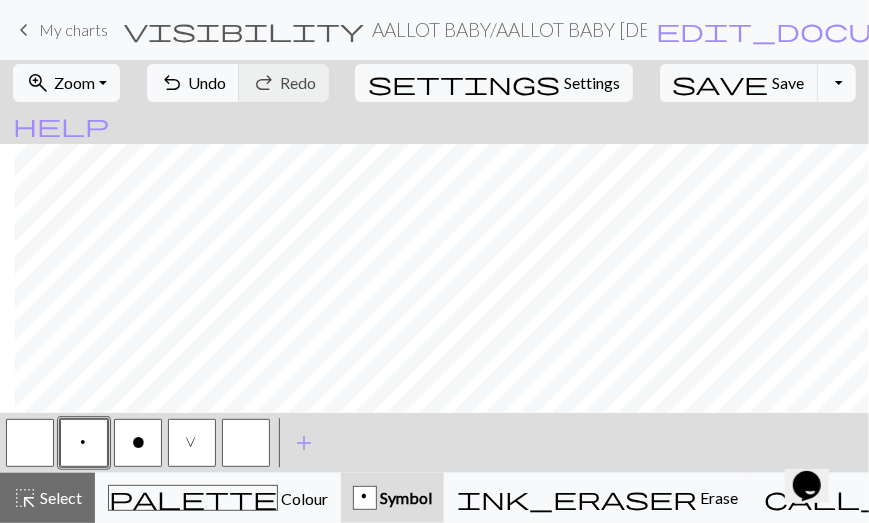scroll, scrollTop: 87, scrollLeft: 702, axis: both 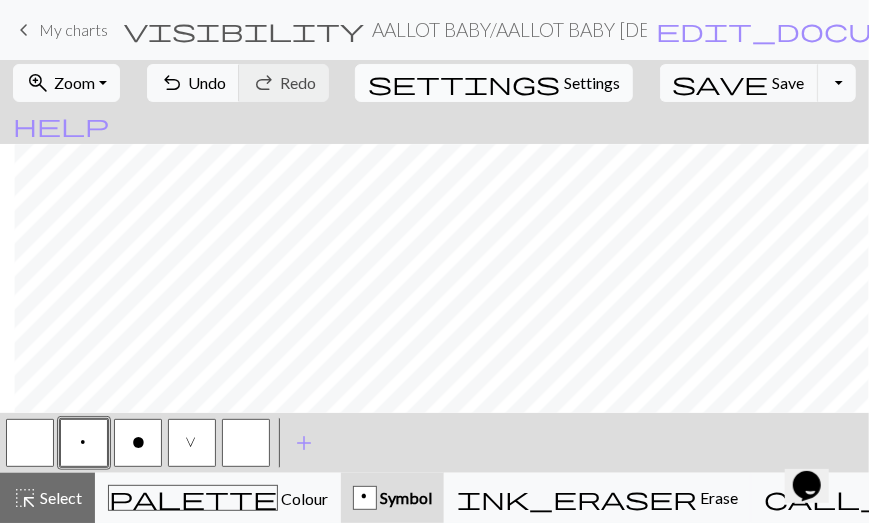click on "Settings" at bounding box center [592, 83] 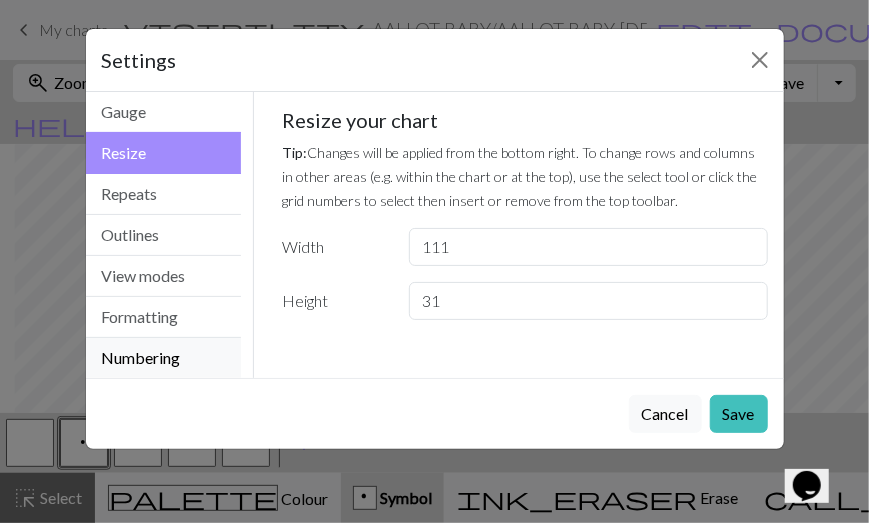 click on "Numbering" at bounding box center (164, 358) 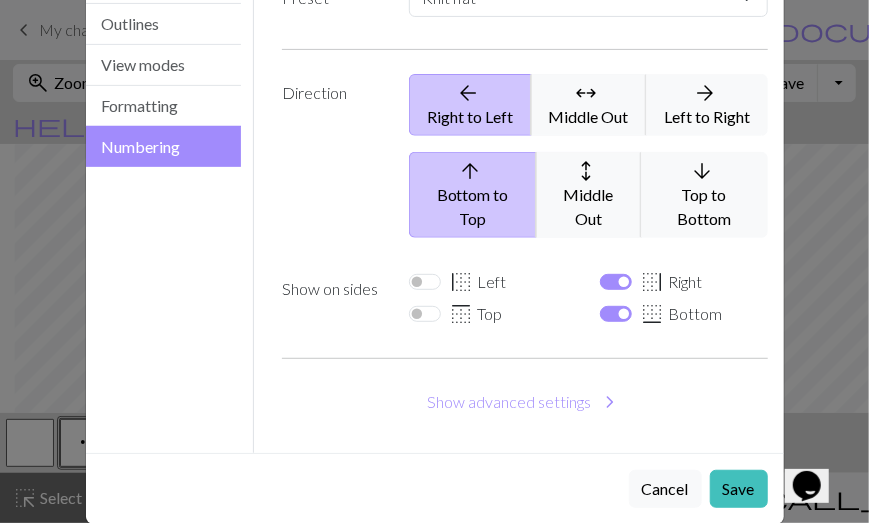 scroll, scrollTop: 0, scrollLeft: 0, axis: both 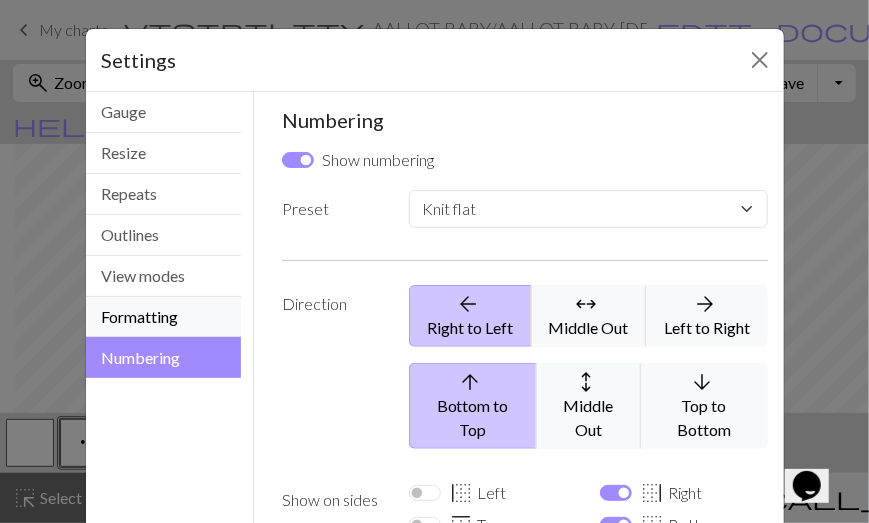 click on "Formatting" at bounding box center (164, 317) 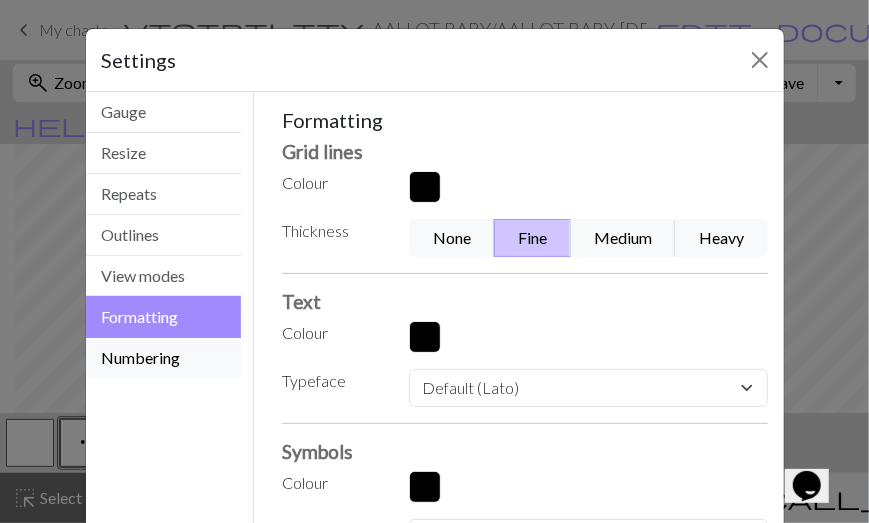 click on "Numbering" at bounding box center (164, 358) 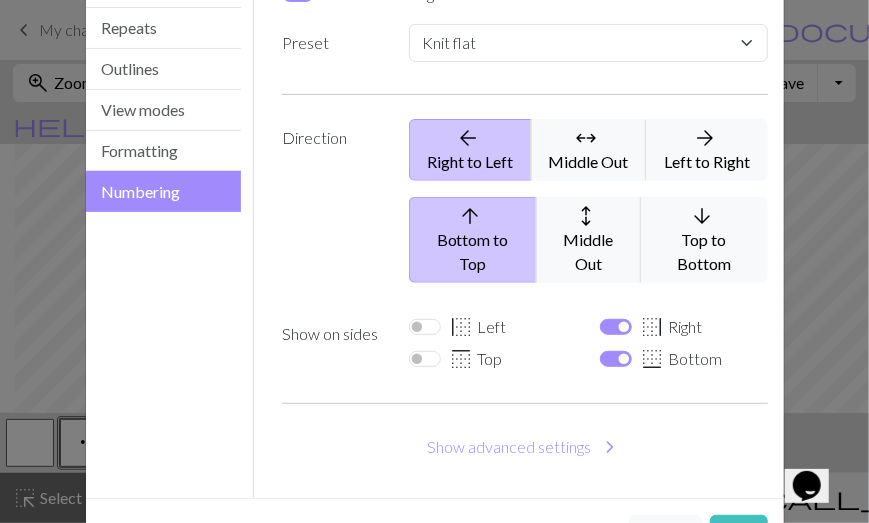 scroll, scrollTop: 211, scrollLeft: 0, axis: vertical 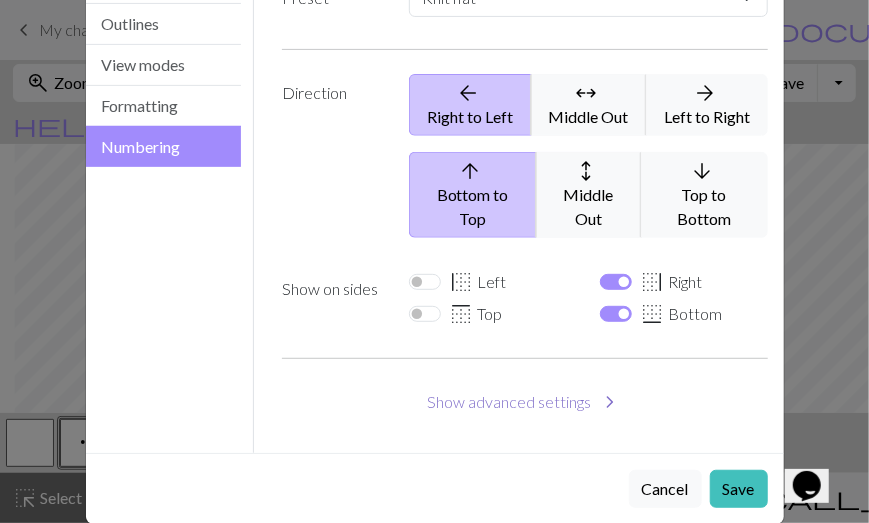 click on "Show advanced settings   chevron_right" at bounding box center (525, 402) 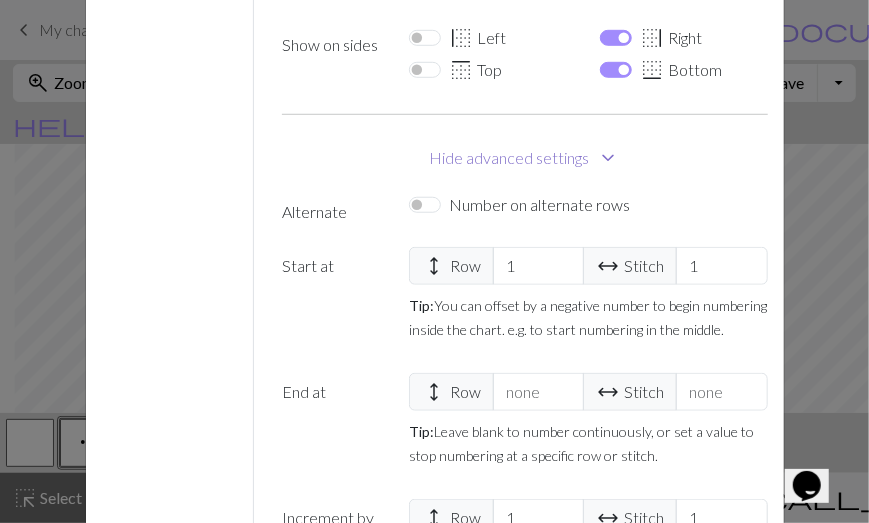 scroll, scrollTop: 482, scrollLeft: 0, axis: vertical 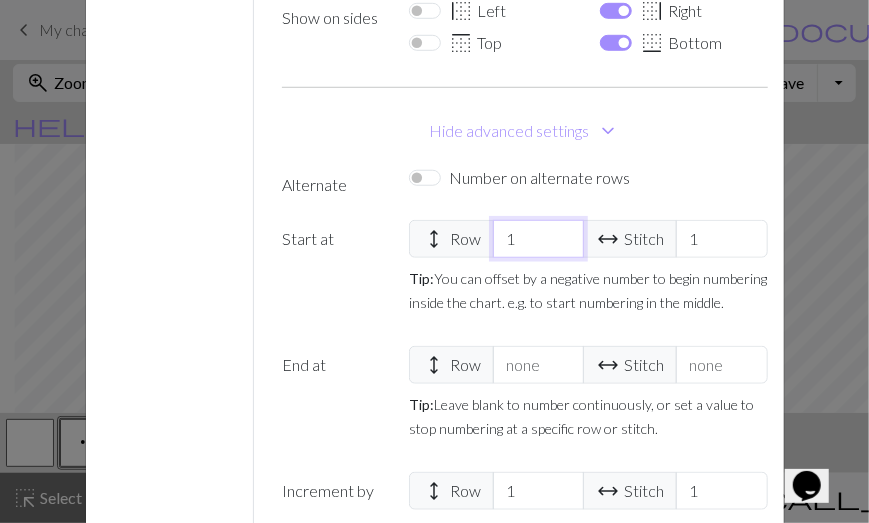 drag, startPoint x: 516, startPoint y: 211, endPoint x: 486, endPoint y: 210, distance: 30.016663 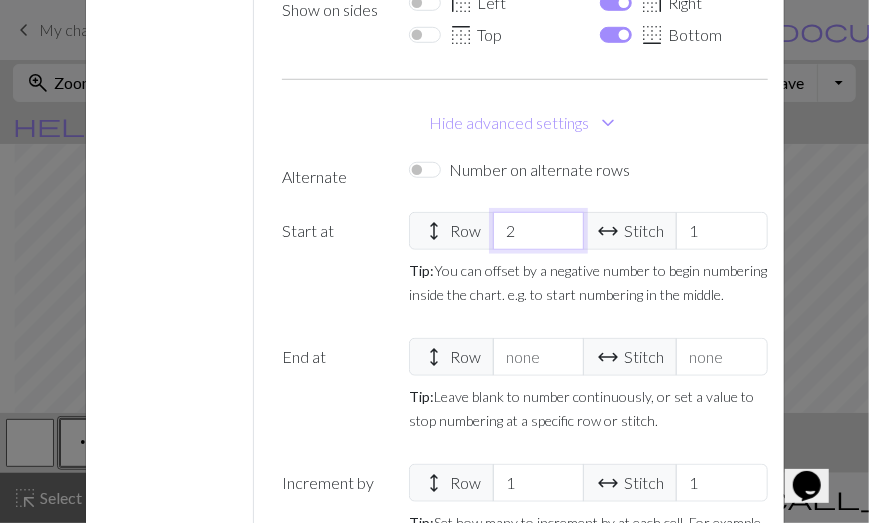 scroll, scrollTop: 634, scrollLeft: 0, axis: vertical 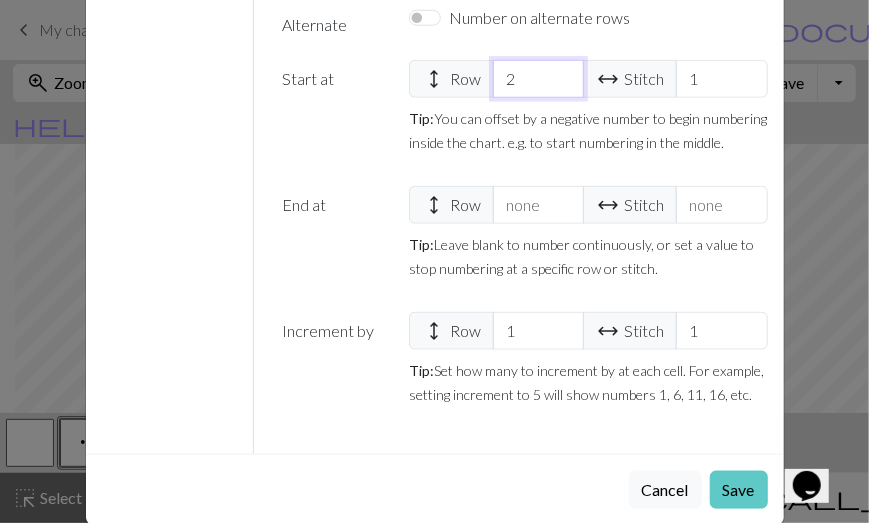 type on "2" 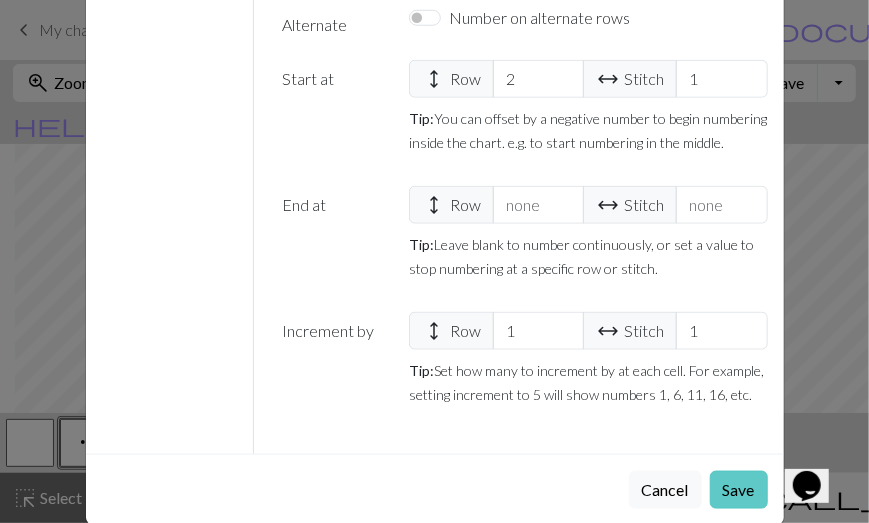 click on "Save" at bounding box center (739, 490) 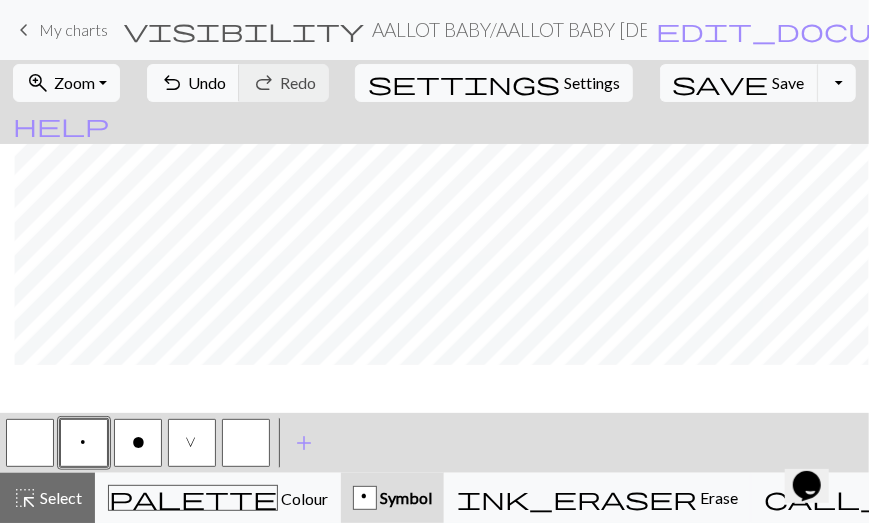 scroll, scrollTop: 0, scrollLeft: 702, axis: horizontal 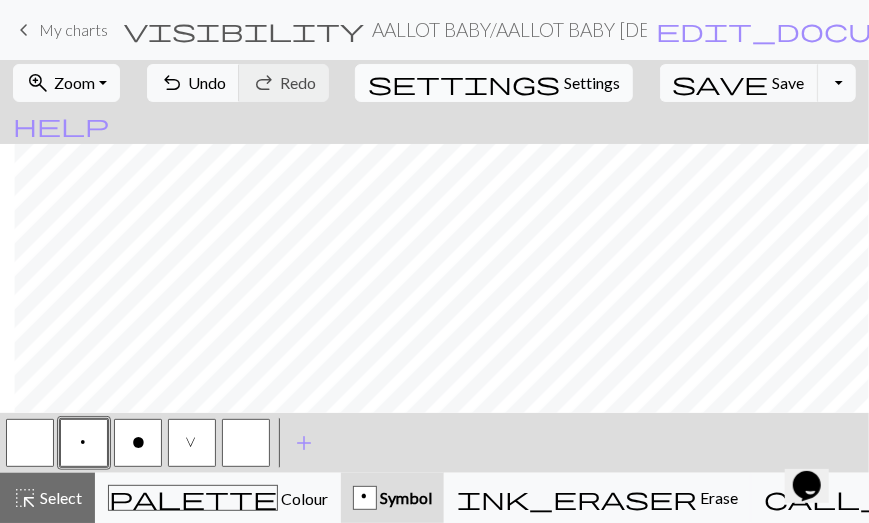 click on "Settings" at bounding box center (592, 83) 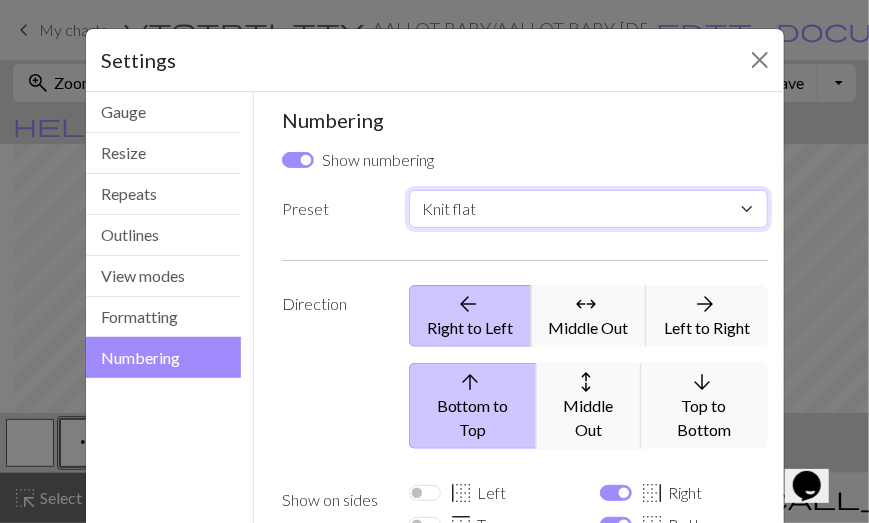 click on "Custom Knit flat Knit in the round Lace knitting Cross stitch" at bounding box center (588, 209) 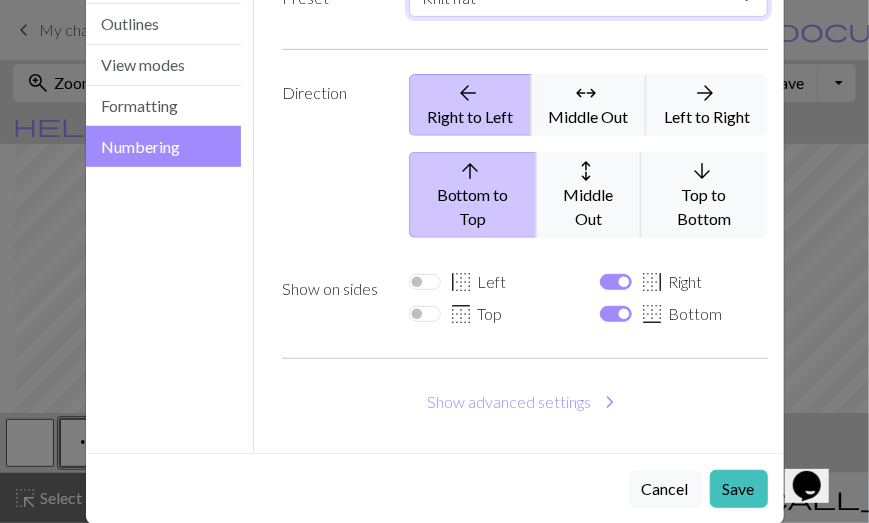 scroll, scrollTop: 152, scrollLeft: 0, axis: vertical 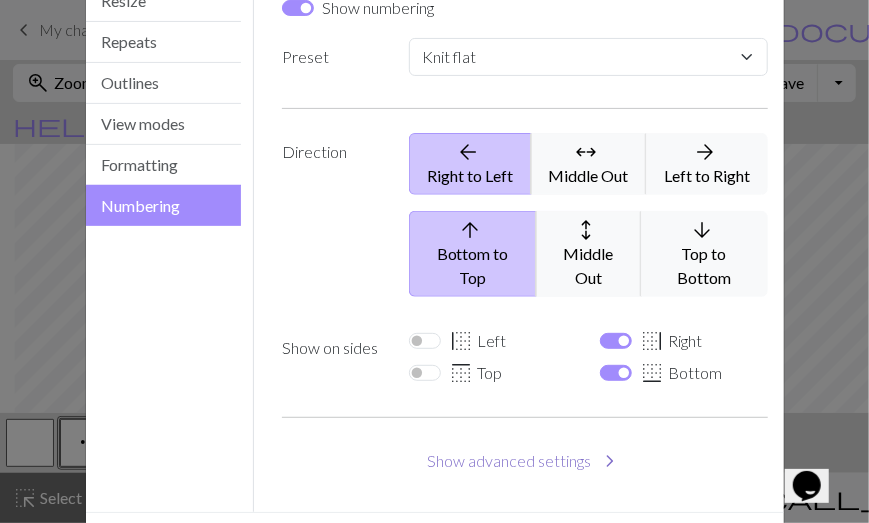 click on "Show advanced settings   chevron_right" at bounding box center [525, 461] 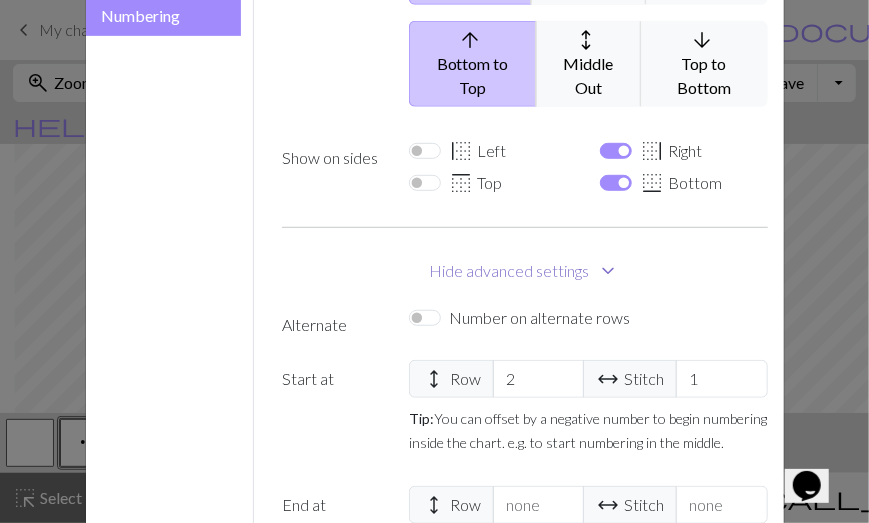 scroll, scrollTop: 348, scrollLeft: 0, axis: vertical 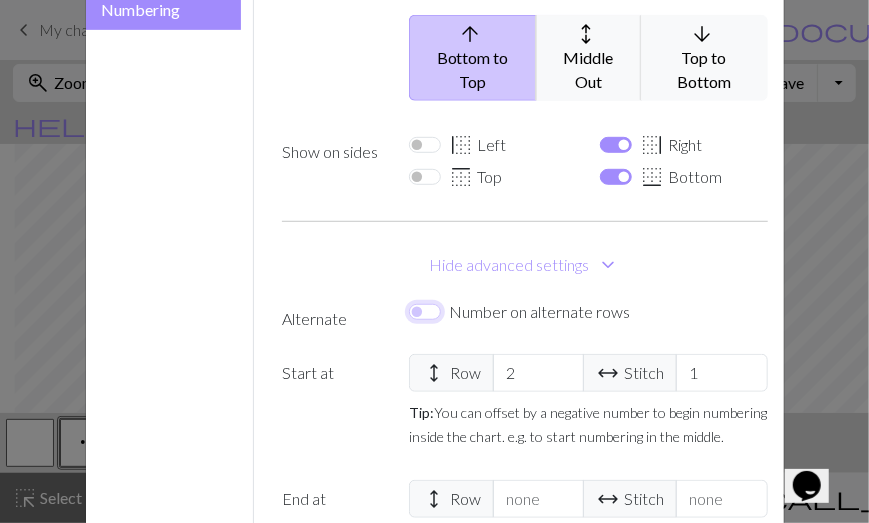 click on "Number on alternate rows" at bounding box center [425, 312] 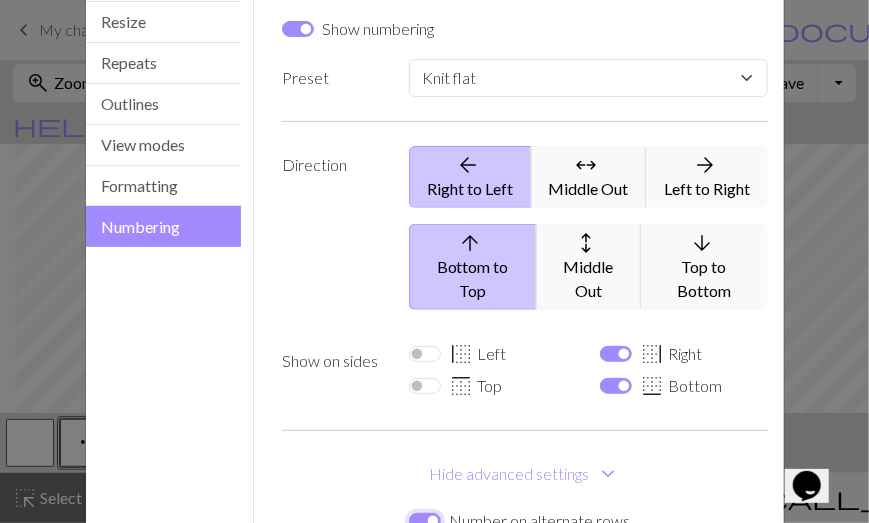 scroll, scrollTop: 128, scrollLeft: 0, axis: vertical 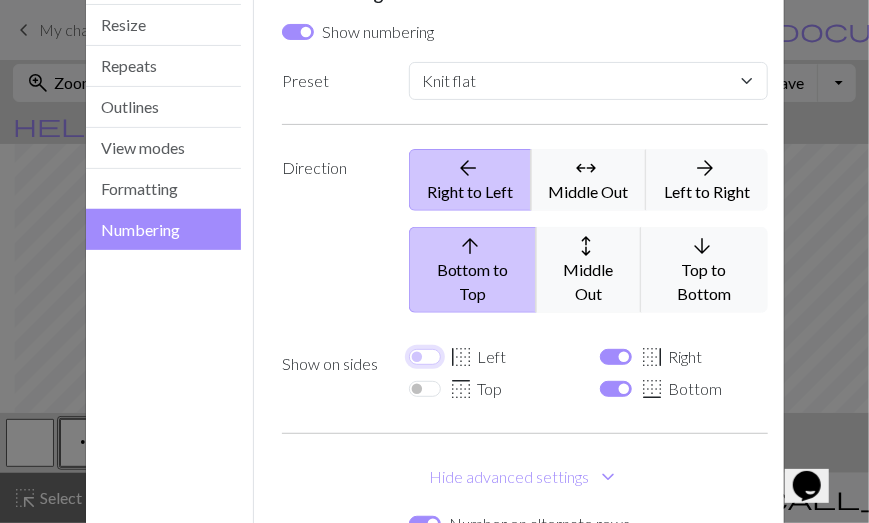 click on "border_left Left" at bounding box center (425, 357) 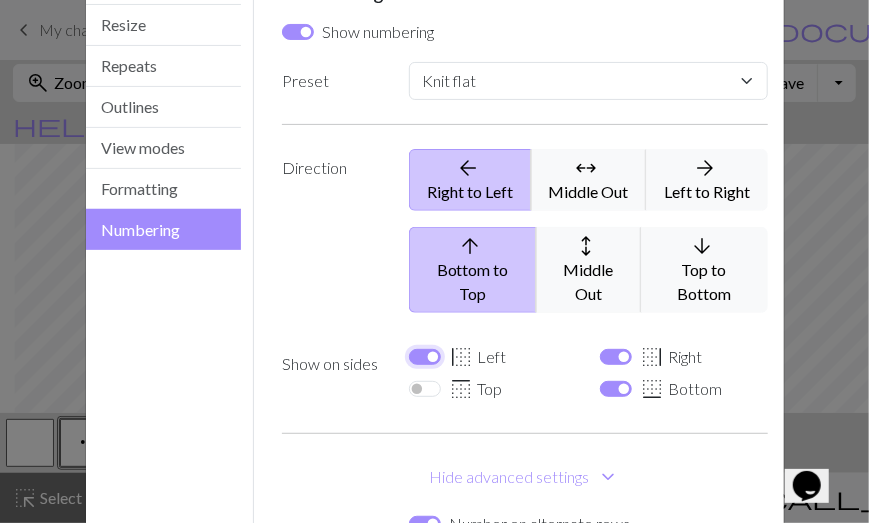checkbox on "true" 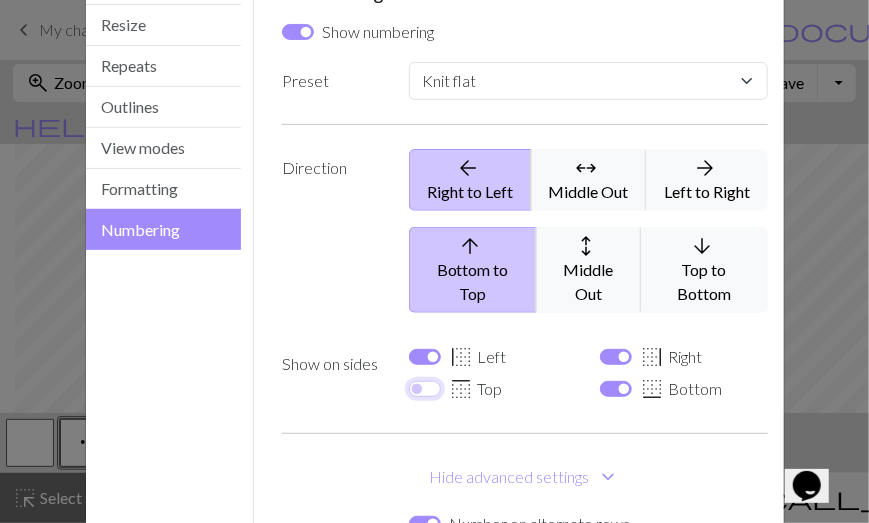 click on "border_top Top" at bounding box center [425, 389] 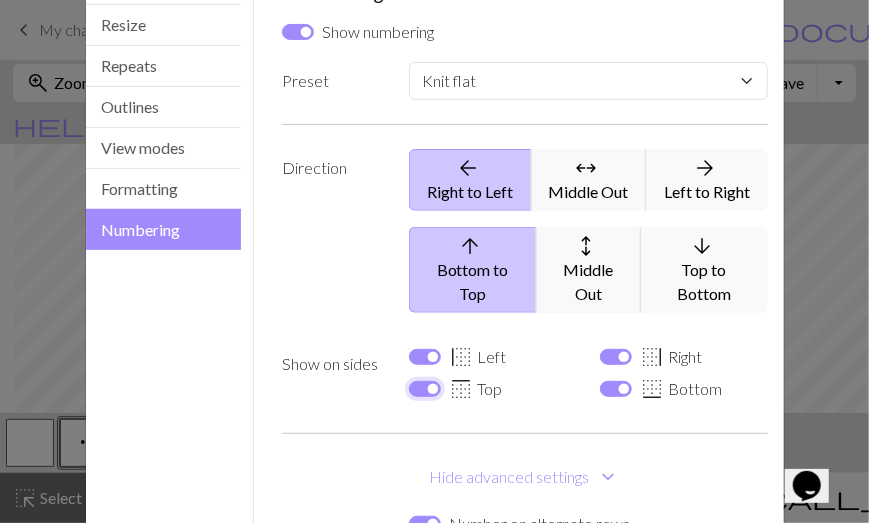 checkbox on "true" 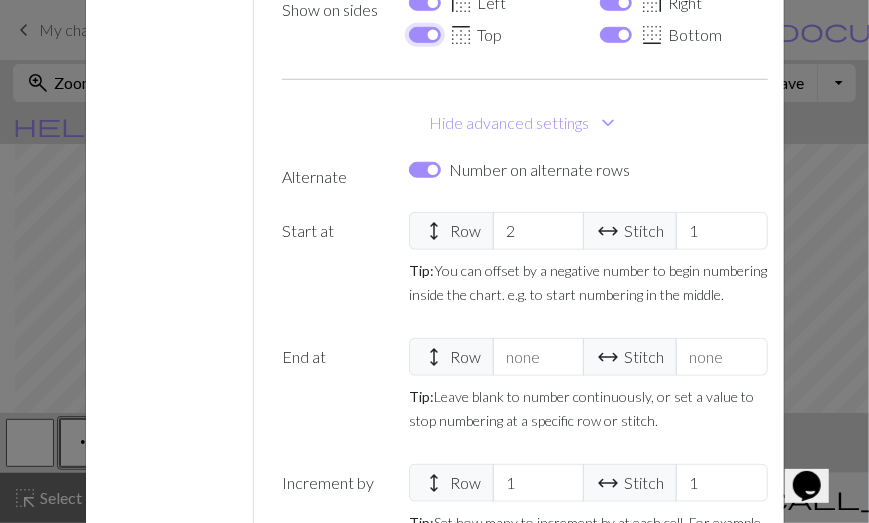scroll, scrollTop: 484, scrollLeft: 0, axis: vertical 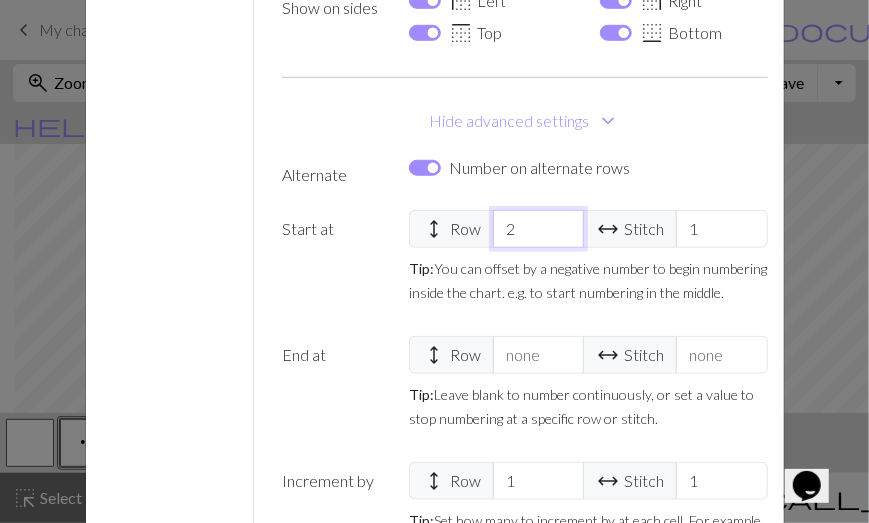 click on "2" at bounding box center (538, 229) 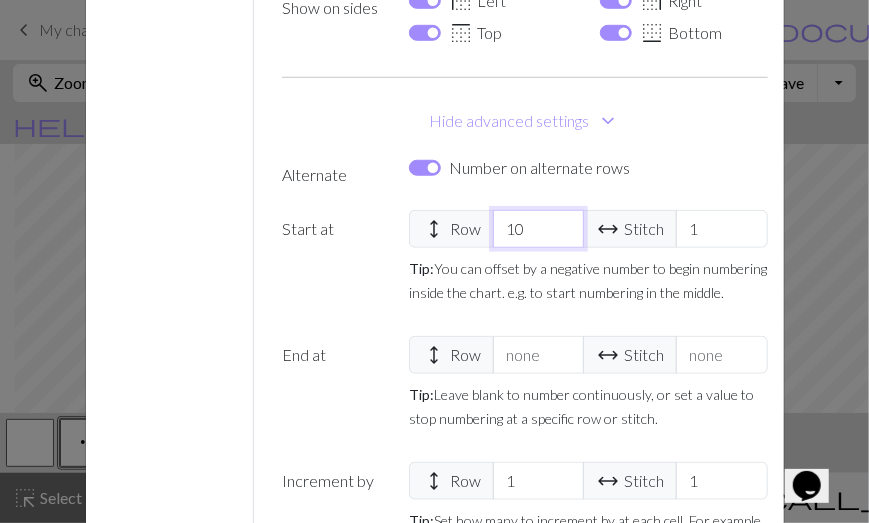 drag, startPoint x: 524, startPoint y: 203, endPoint x: 474, endPoint y: 198, distance: 50.24938 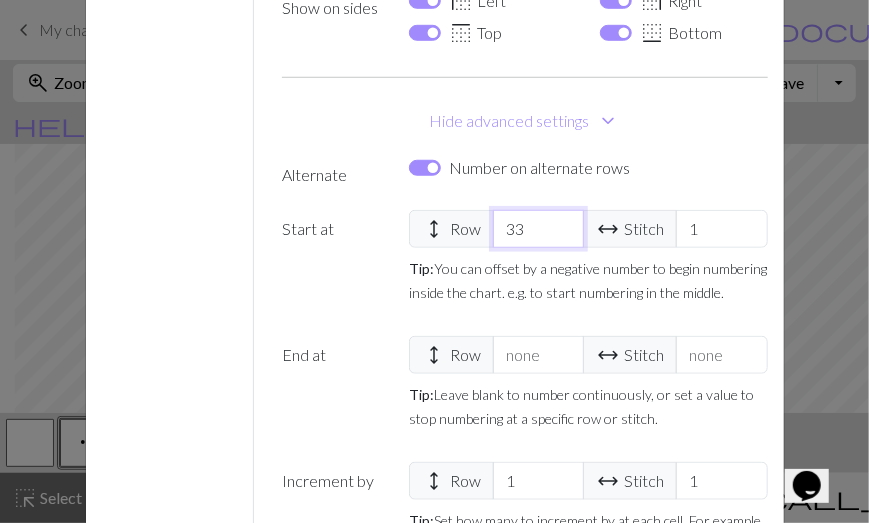 type on "33" 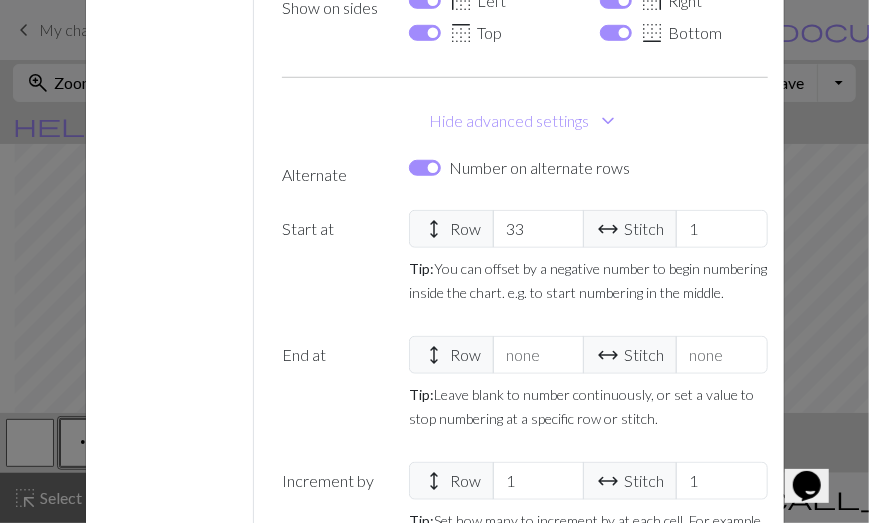 click on "Number on alternate rows" at bounding box center [588, 168] 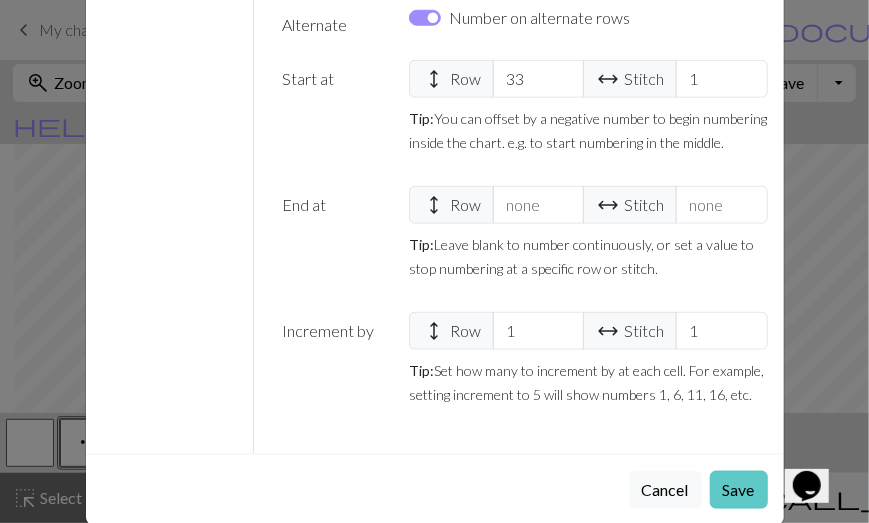 click on "Save" at bounding box center [739, 490] 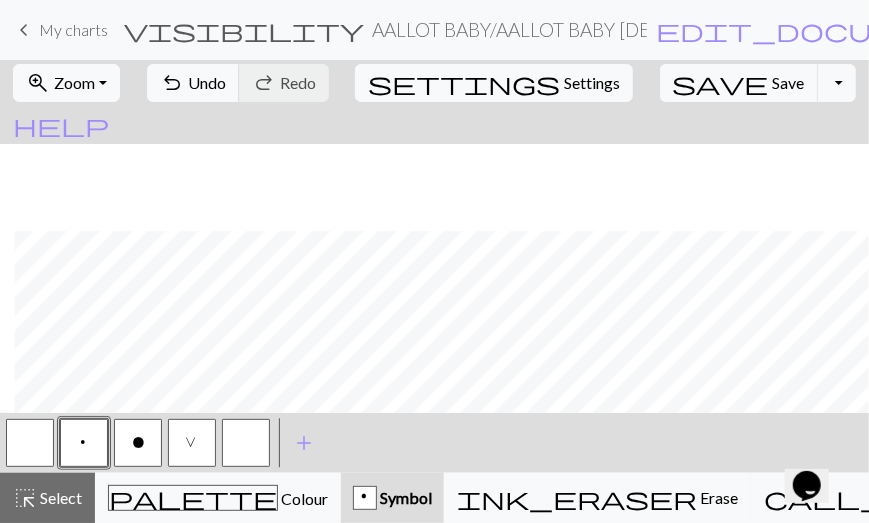 scroll, scrollTop: 87, scrollLeft: 702, axis: both 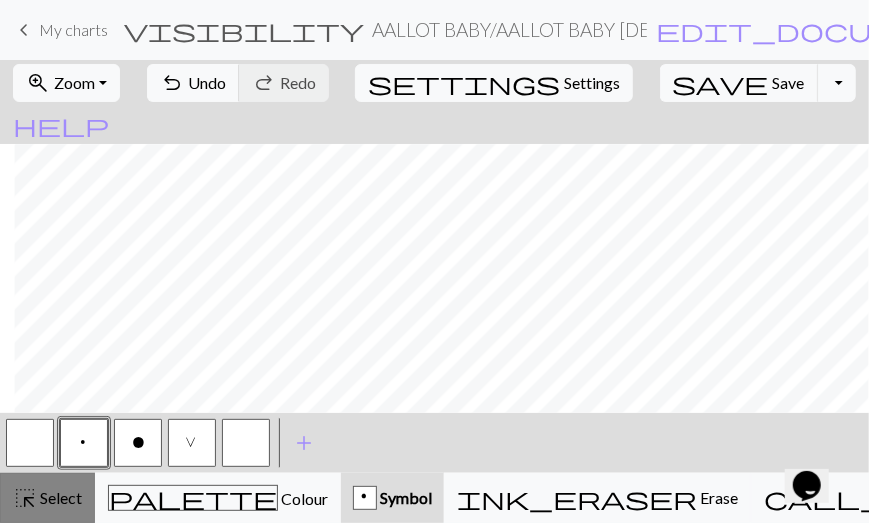 click on "highlight_alt   Select   Select" at bounding box center [47, 498] 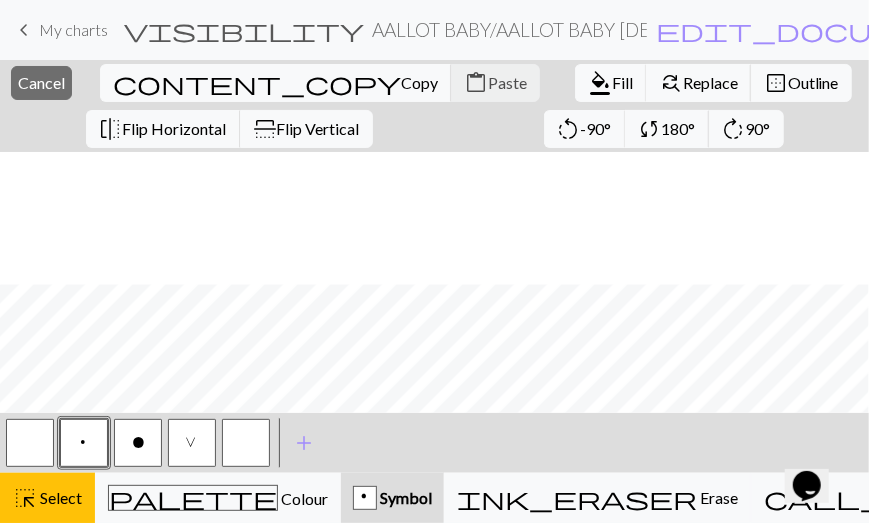 scroll, scrollTop: 132, scrollLeft: 0, axis: vertical 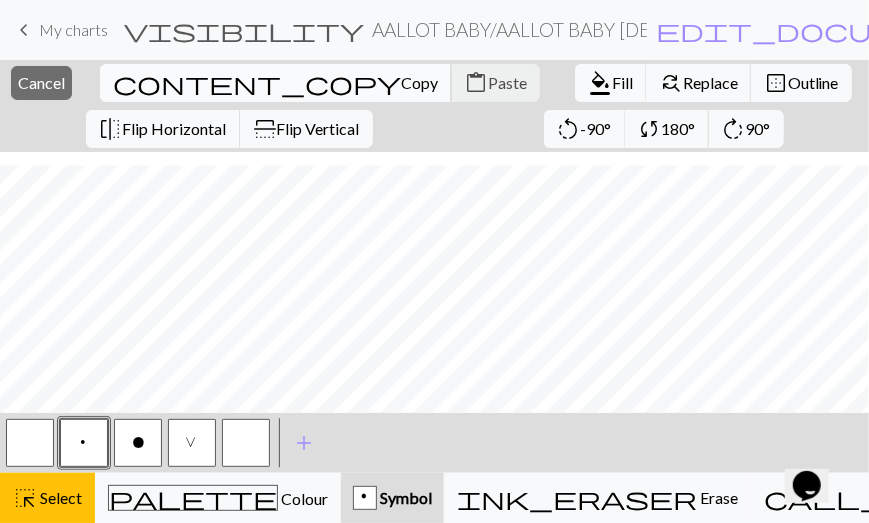 click on "Copy" at bounding box center (419, 82) 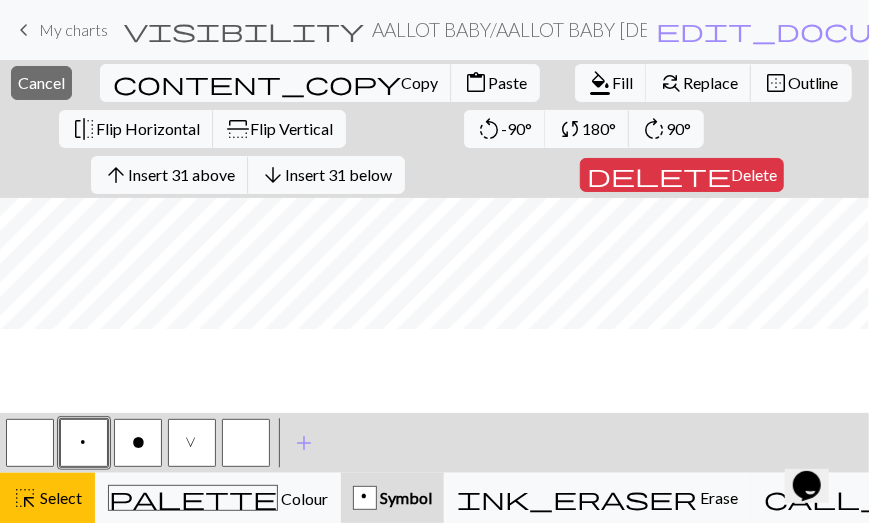 scroll, scrollTop: 0, scrollLeft: 0, axis: both 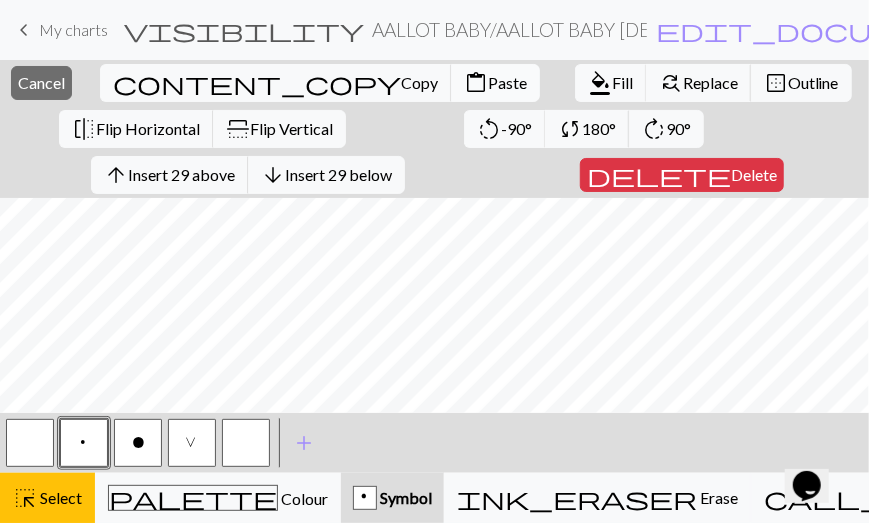 click on "Paste" at bounding box center [507, 82] 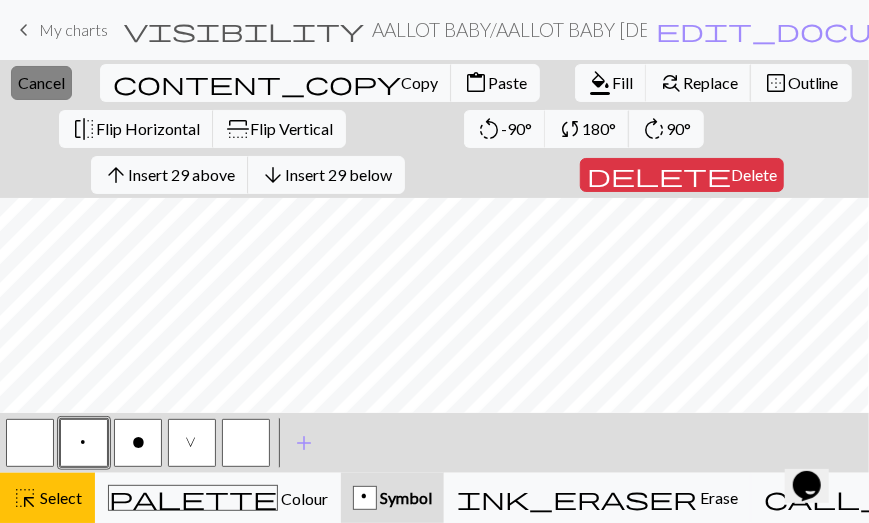 click on "Cancel" at bounding box center [41, 82] 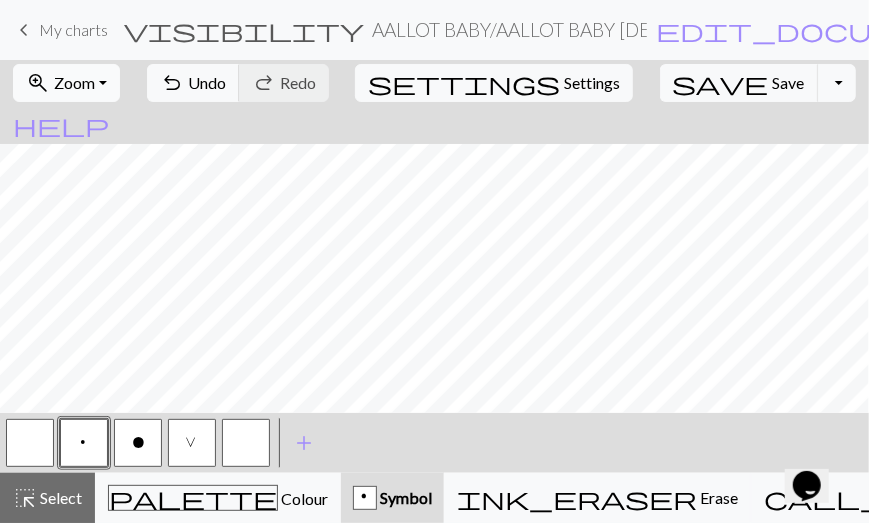 scroll, scrollTop: 87, scrollLeft: 0, axis: vertical 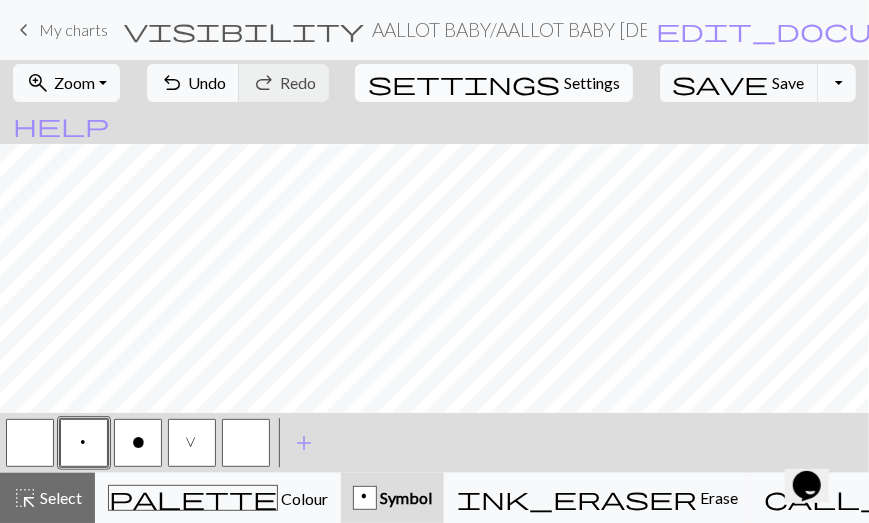 click on "Settings" at bounding box center (592, 83) 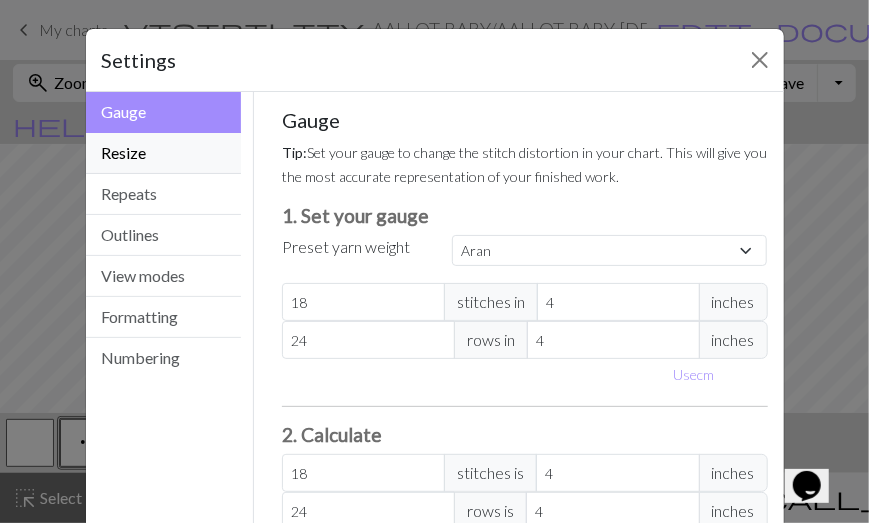 click on "Resize" at bounding box center [164, 153] 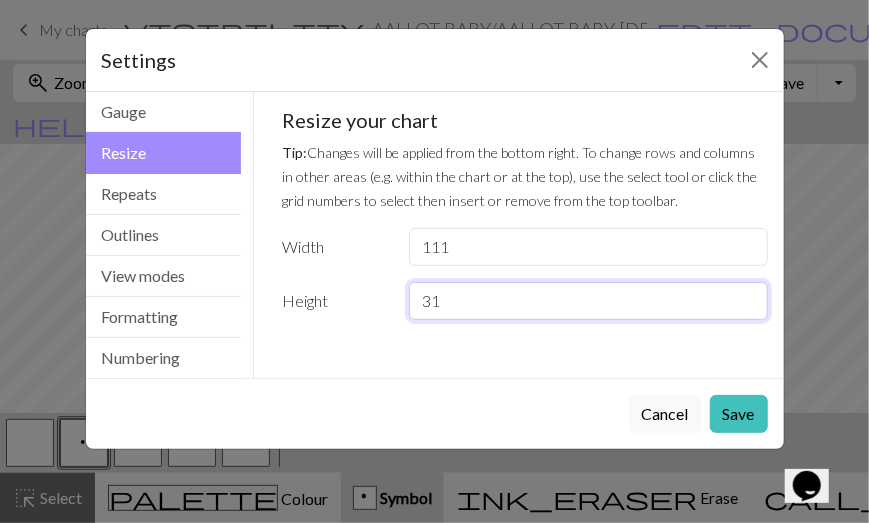 drag, startPoint x: 453, startPoint y: 302, endPoint x: 394, endPoint y: 291, distance: 60.016663 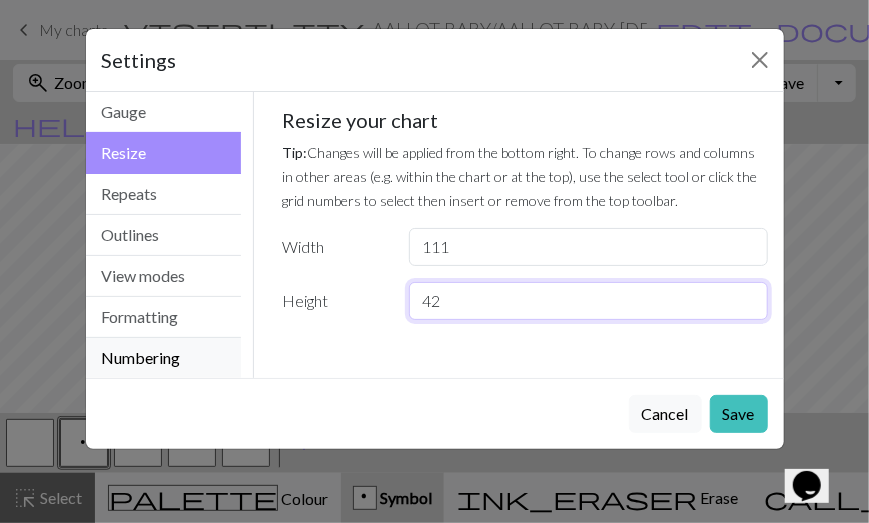 type on "42" 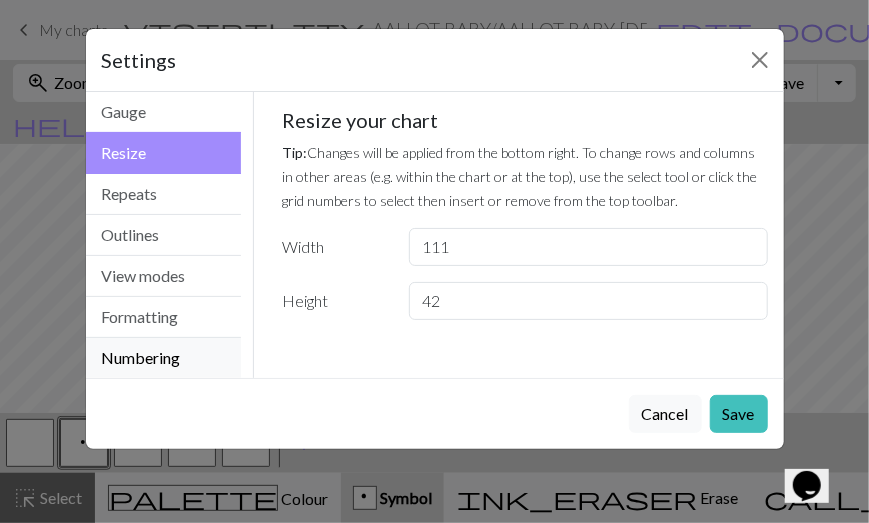 click on "Numbering" at bounding box center (164, 358) 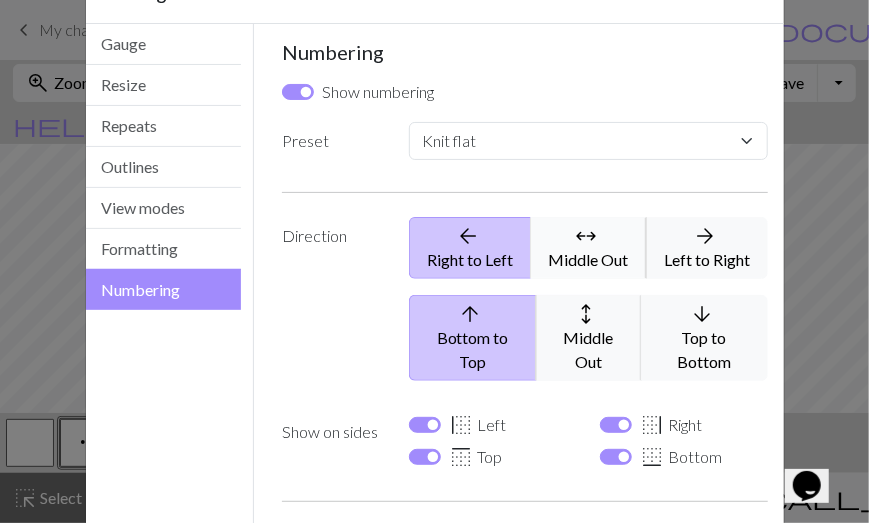 scroll, scrollTop: 211, scrollLeft: 0, axis: vertical 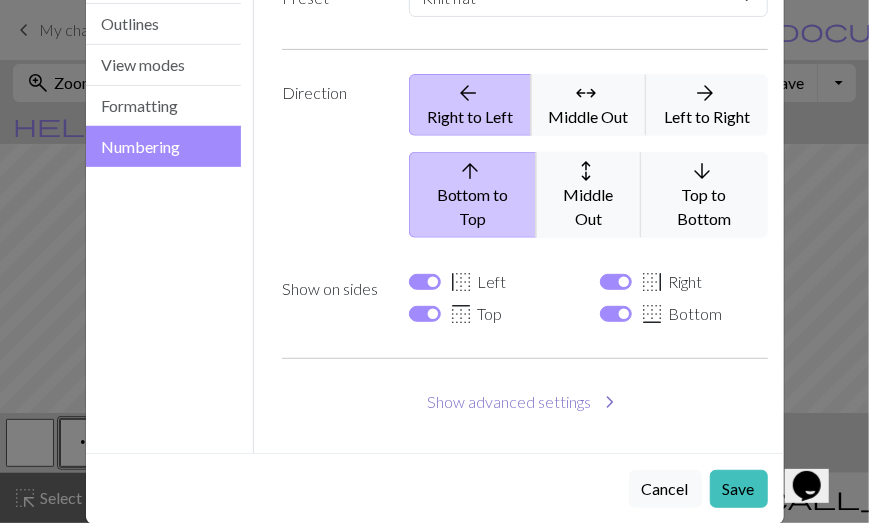 click on "Show advanced settings   chevron_right" at bounding box center [525, 402] 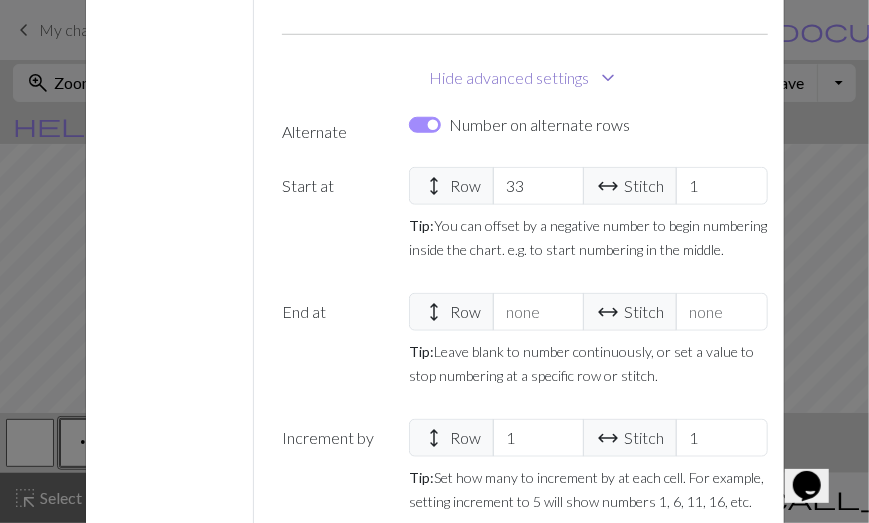 scroll, scrollTop: 641, scrollLeft: 0, axis: vertical 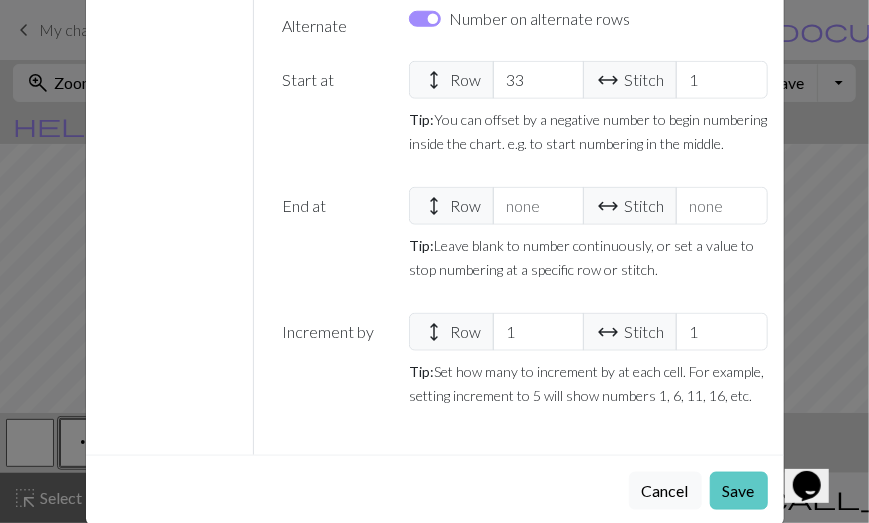 click on "Save" at bounding box center (739, 491) 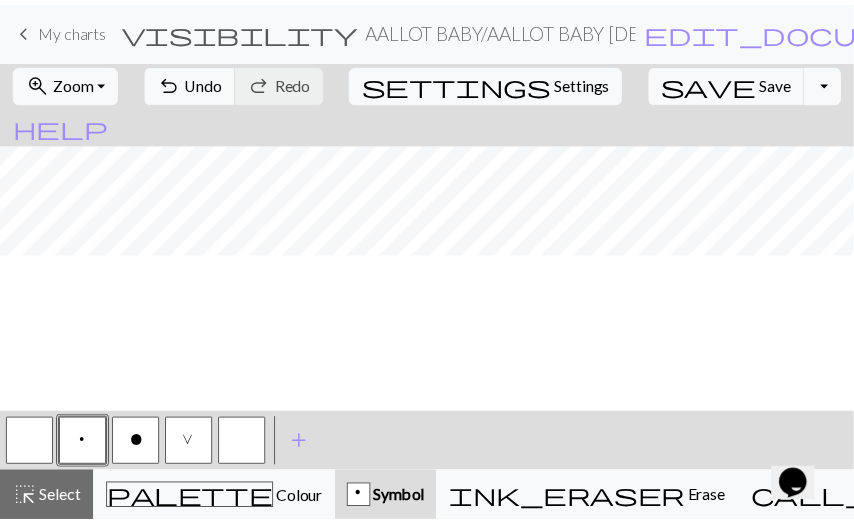 scroll, scrollTop: 0, scrollLeft: 0, axis: both 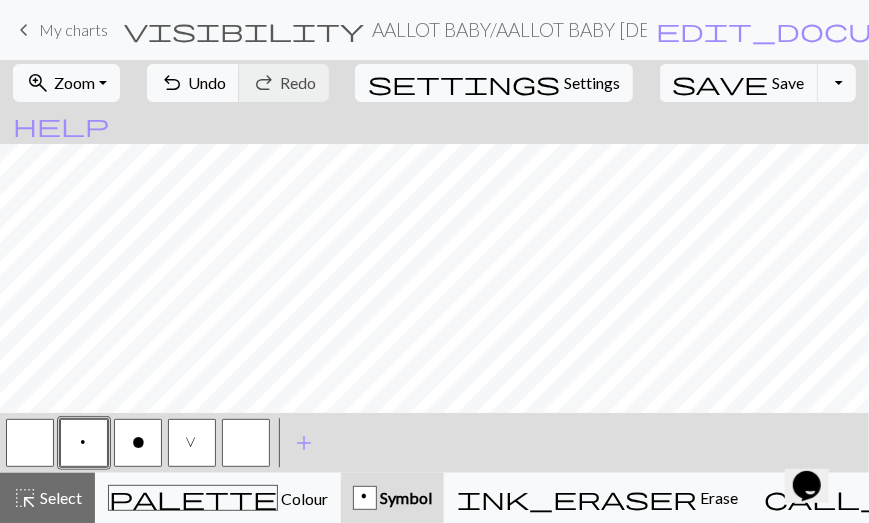 click on "keyboard_arrow_left" at bounding box center (24, 30) 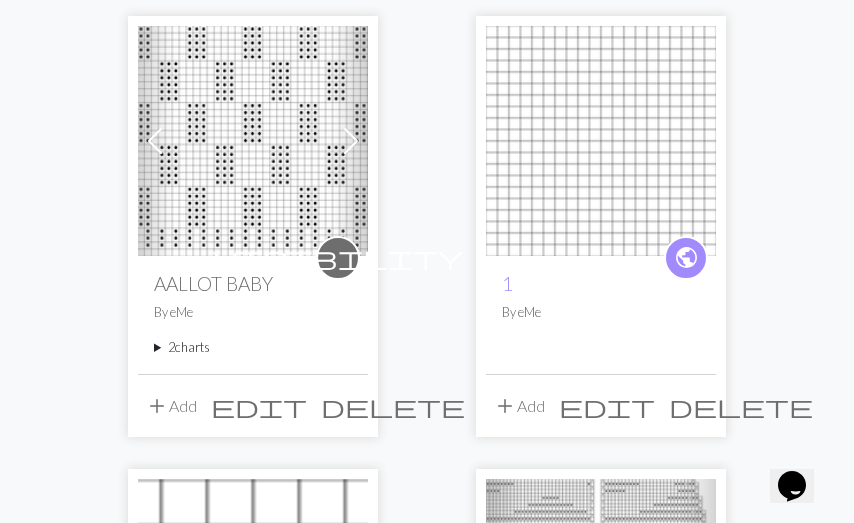 scroll, scrollTop: 246, scrollLeft: 0, axis: vertical 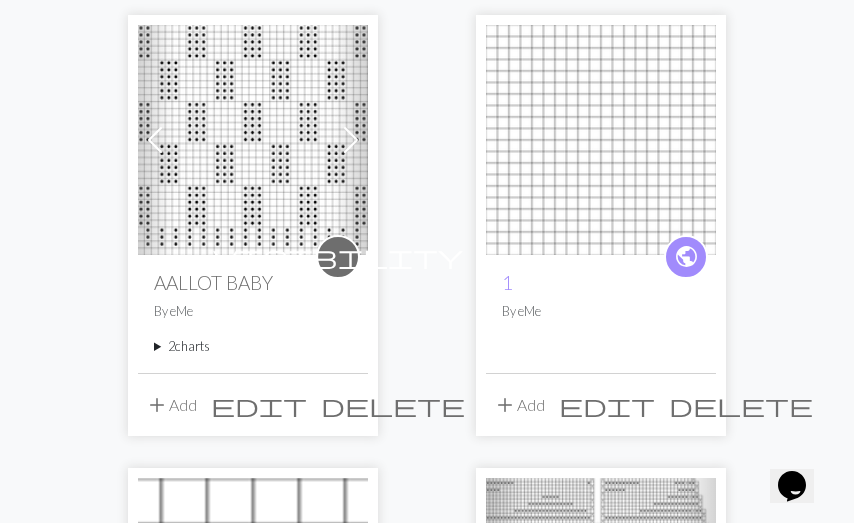 click on "2  charts" at bounding box center [253, 346] 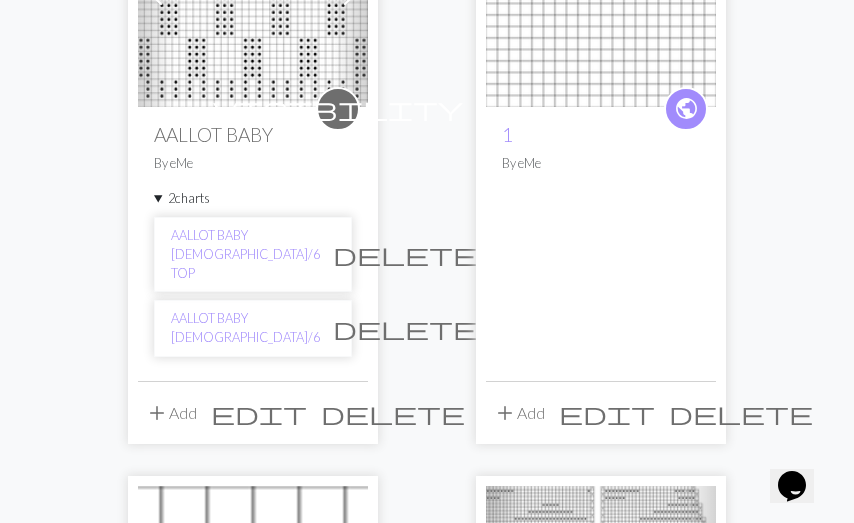 scroll, scrollTop: 396, scrollLeft: 0, axis: vertical 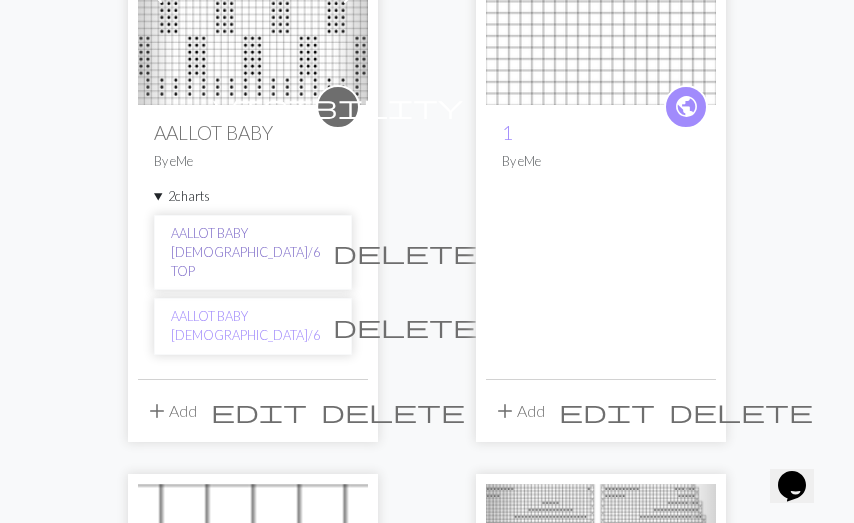 click on "AALLOT BABY [DEMOGRAPHIC_DATA]/6 TOP" at bounding box center (245, 253) 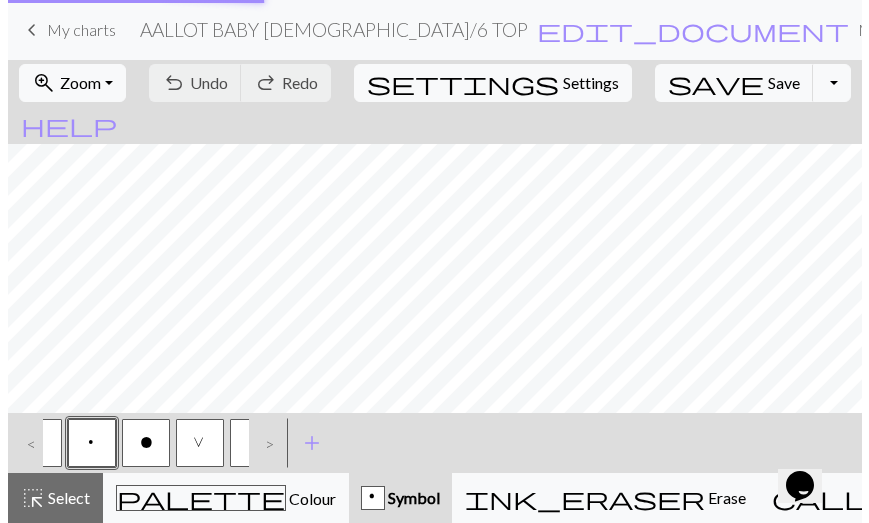 scroll, scrollTop: 0, scrollLeft: 0, axis: both 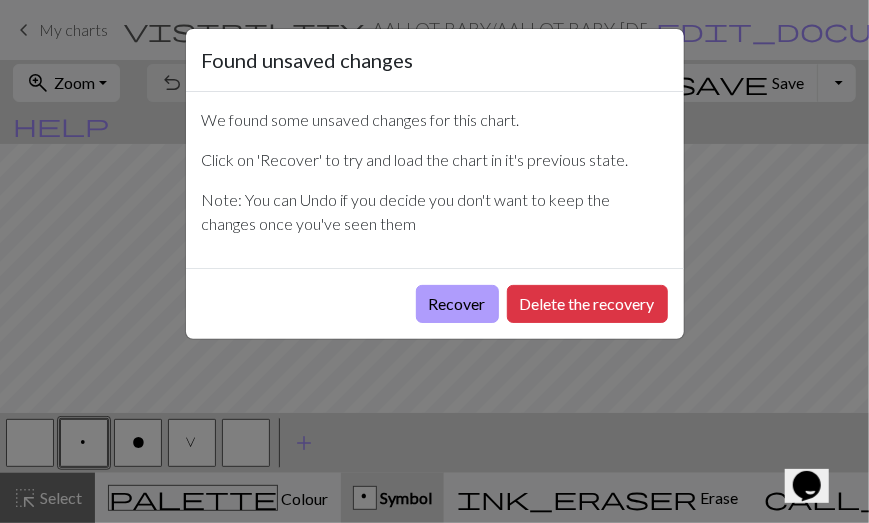 click on "Recover" at bounding box center [457, 304] 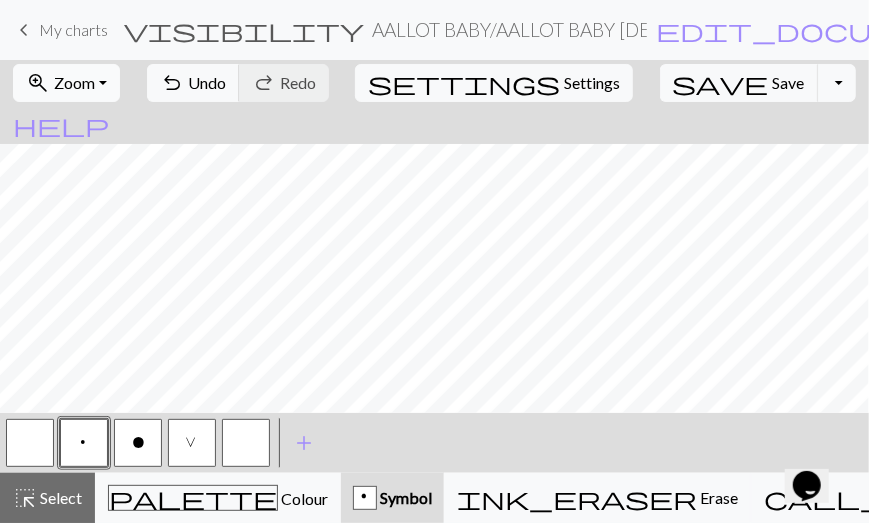 click on "zoom_in Zoom Zoom" at bounding box center (66, 83) 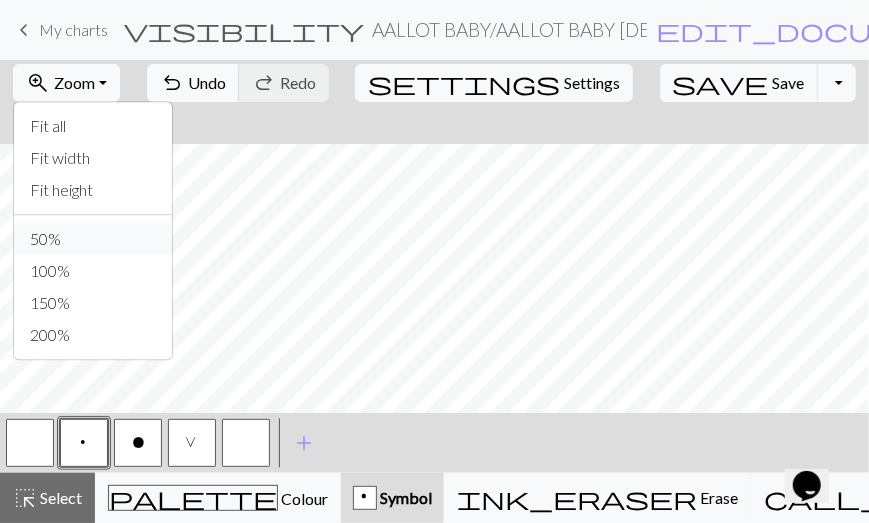 click on "50%" at bounding box center (93, 239) 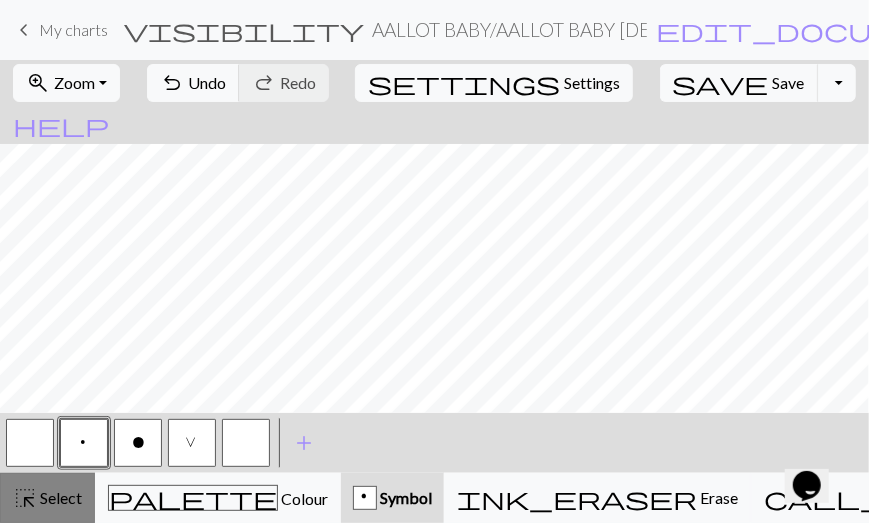 click on "Select" at bounding box center (59, 497) 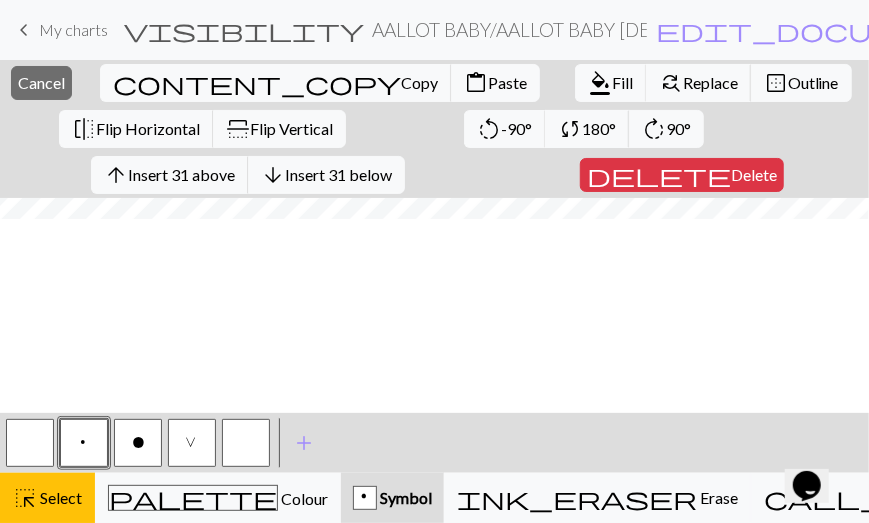 scroll, scrollTop: 0, scrollLeft: 0, axis: both 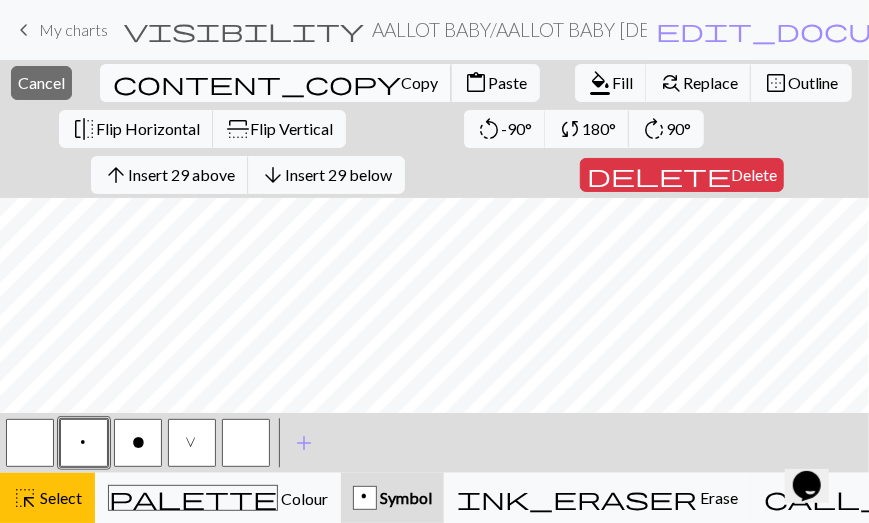 click on "Copy" at bounding box center [419, 82] 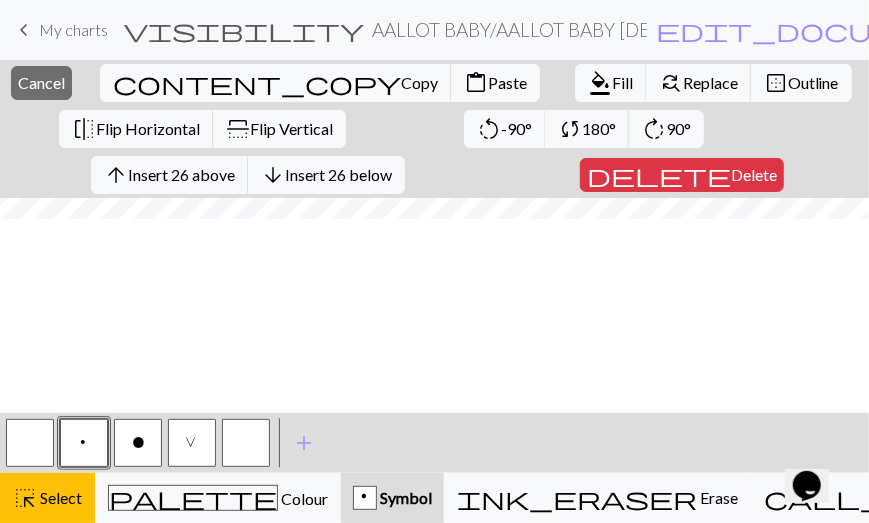 scroll, scrollTop: 0, scrollLeft: 0, axis: both 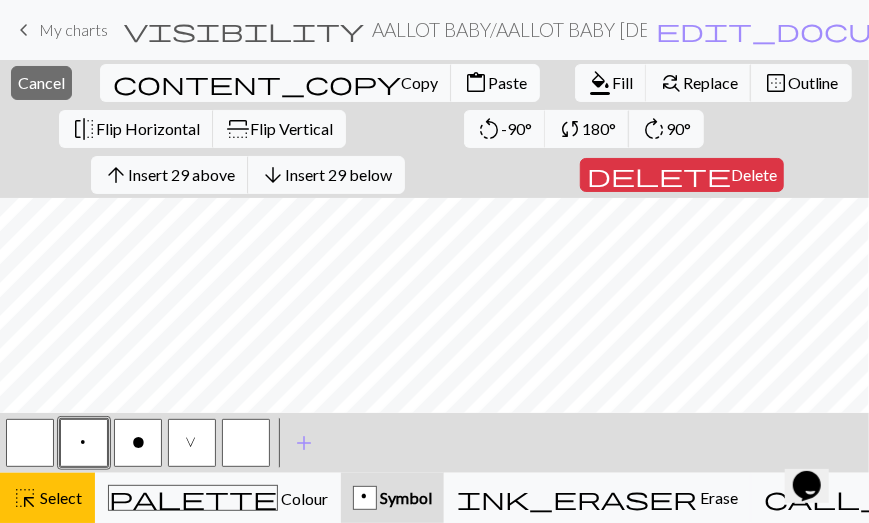 click on "Paste" at bounding box center (507, 82) 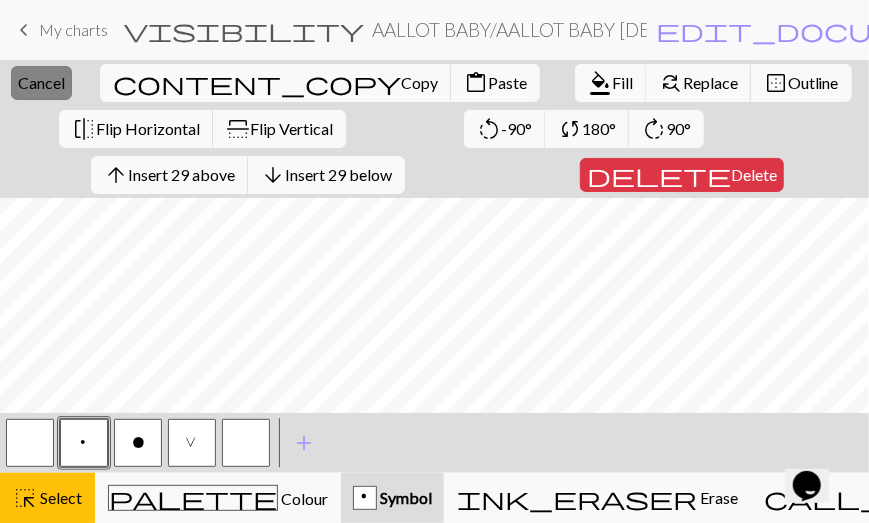 click on "Cancel" at bounding box center [41, 82] 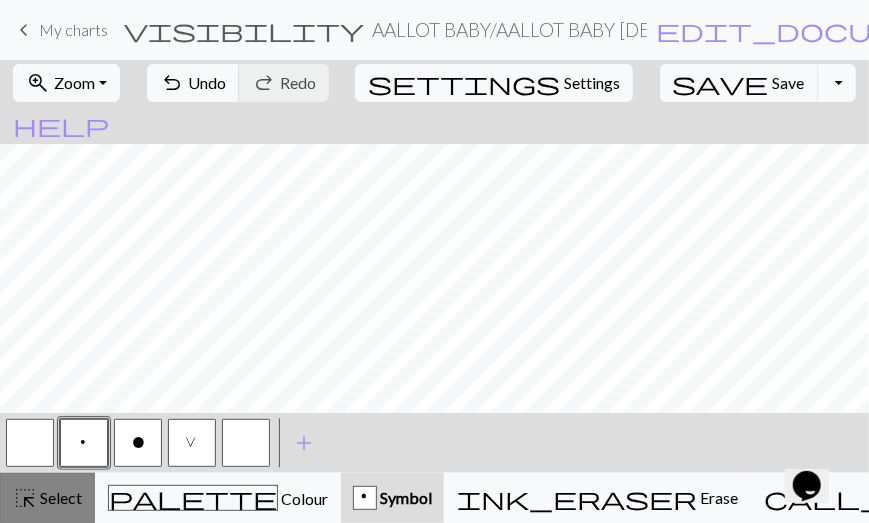 click on "Select" at bounding box center [59, 497] 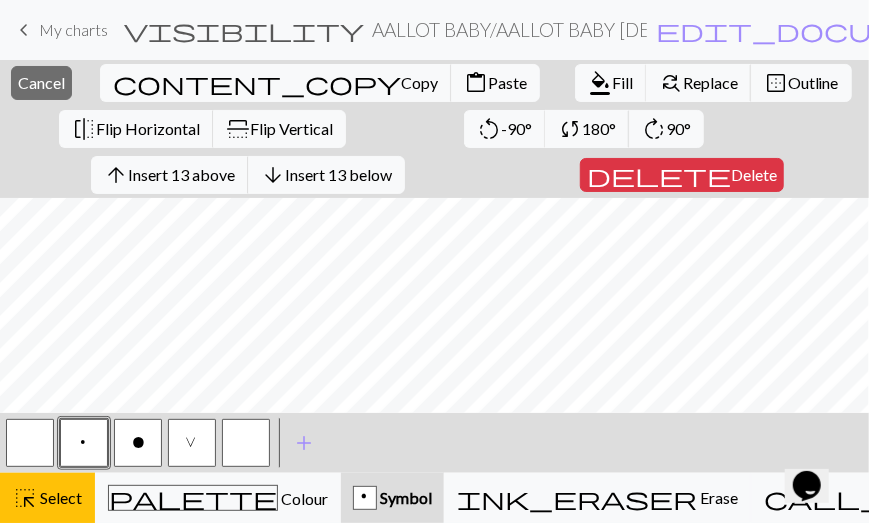 click at bounding box center (30, 443) 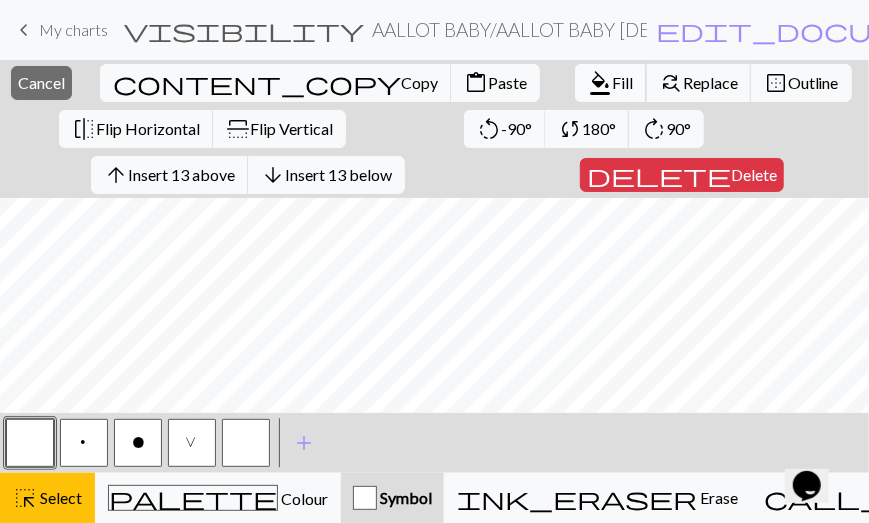 click on "Fill" at bounding box center [622, 82] 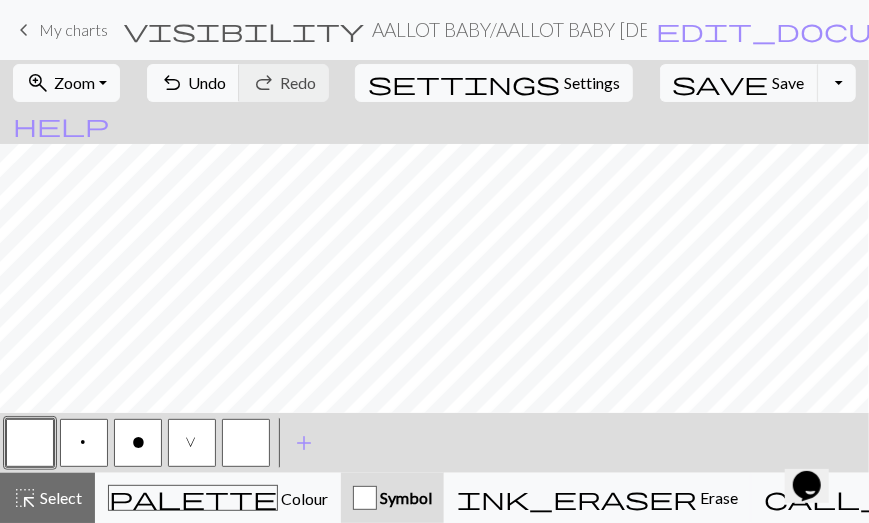 click on "o" at bounding box center (138, 445) 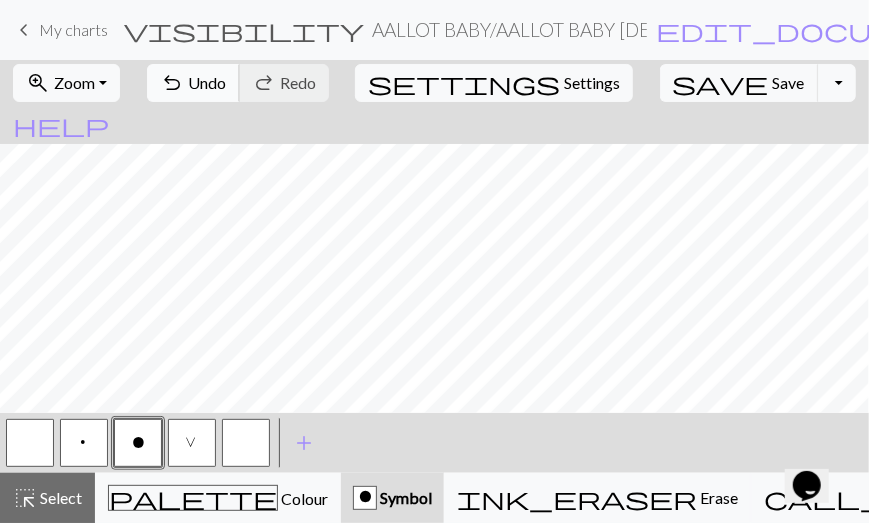 click on "undo Undo Undo" at bounding box center [193, 83] 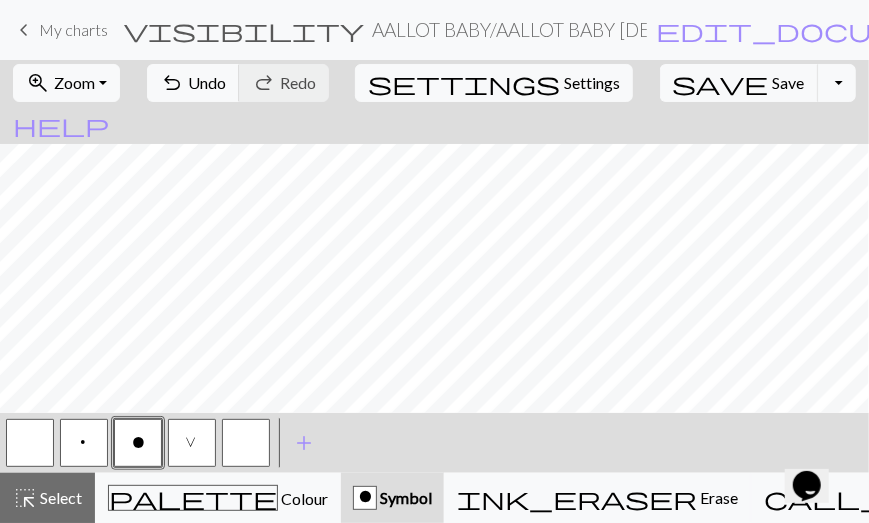 click at bounding box center (30, 443) 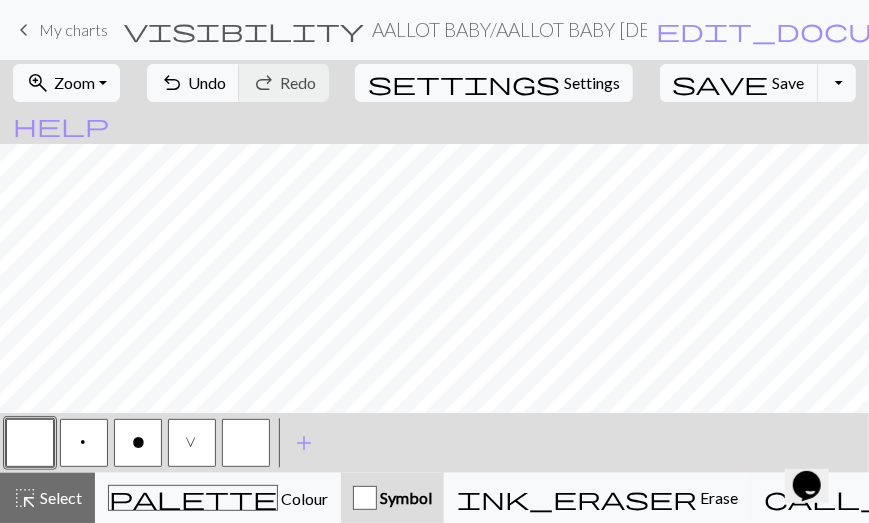 click on "o" at bounding box center [138, 443] 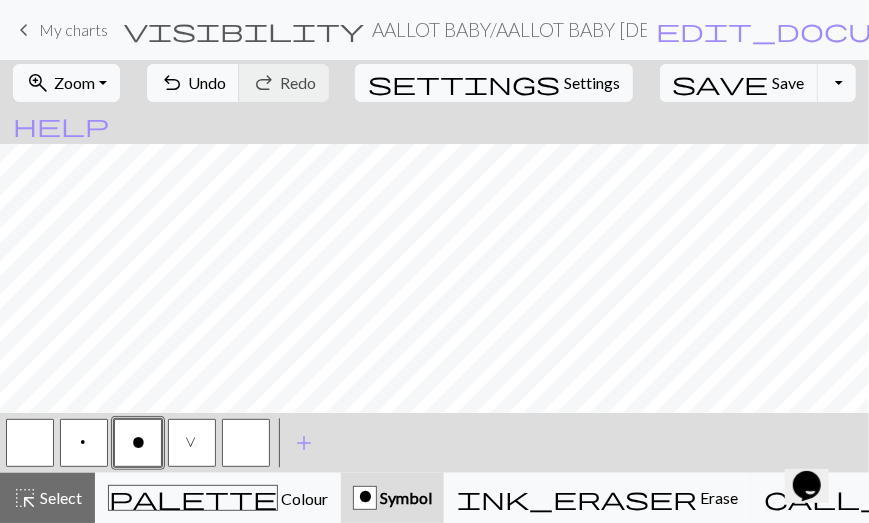 click at bounding box center (30, 443) 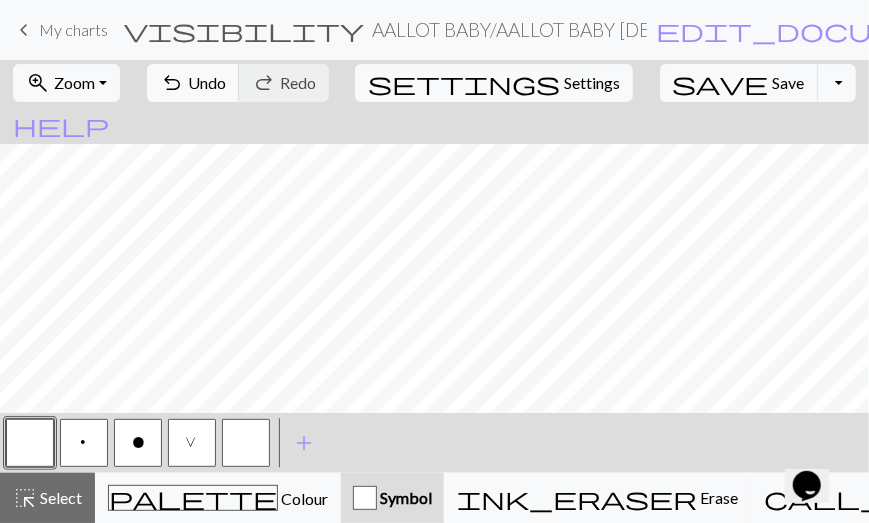 click on "o" at bounding box center [138, 445] 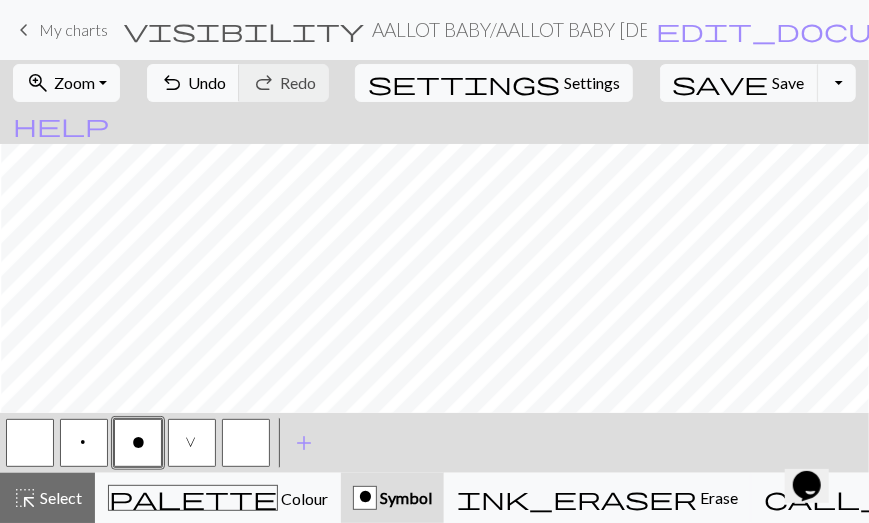 scroll, scrollTop: 0, scrollLeft: 409, axis: horizontal 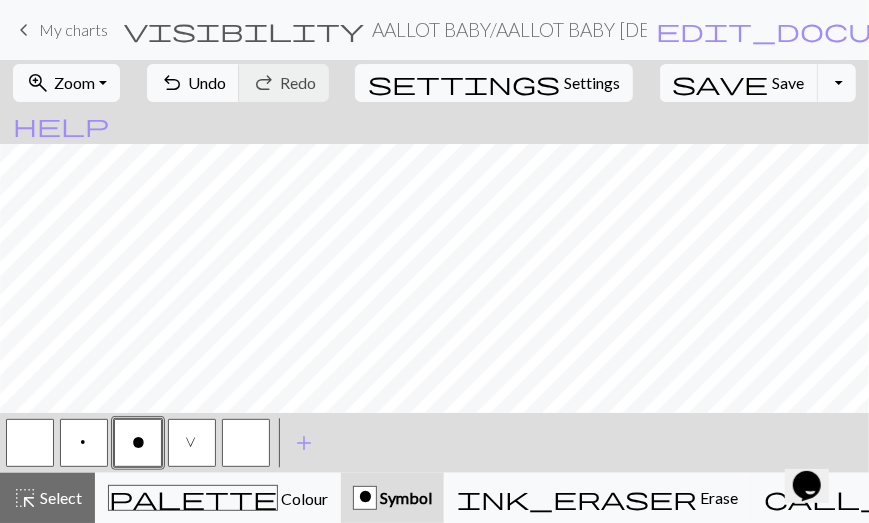 click at bounding box center [30, 443] 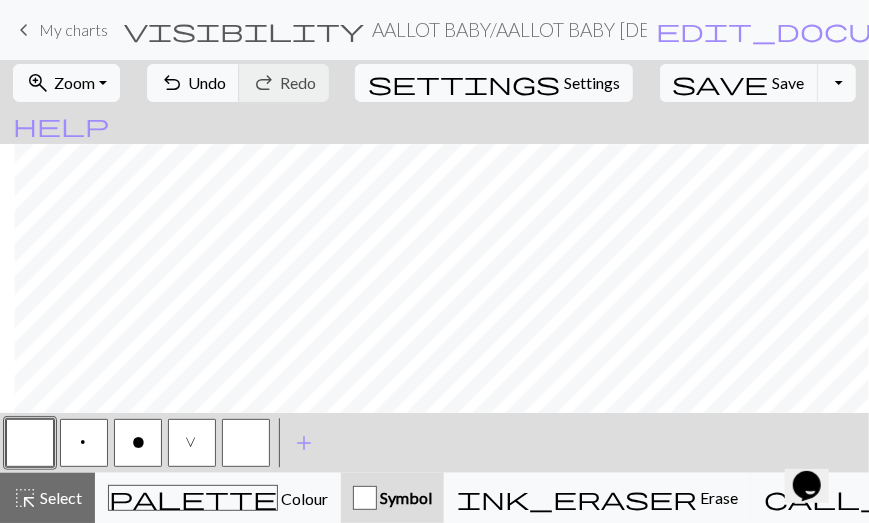 scroll, scrollTop: 68, scrollLeft: 702, axis: both 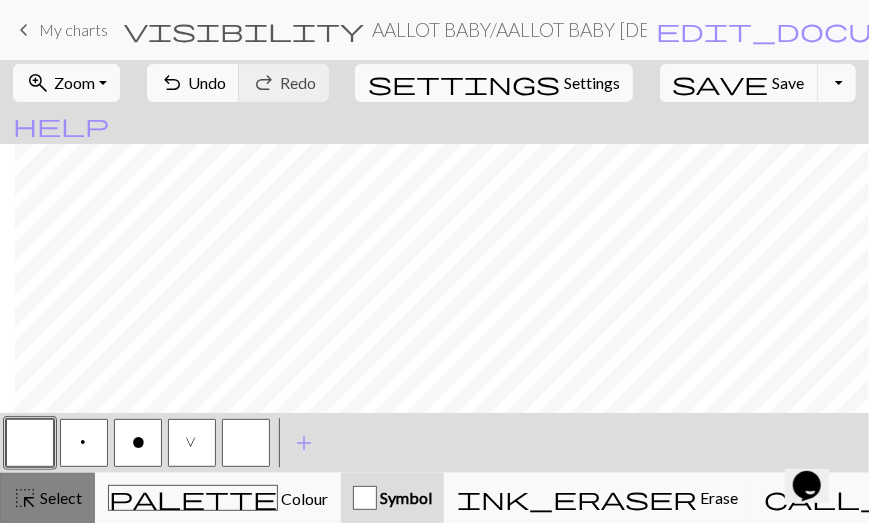 click on "Select" at bounding box center (59, 497) 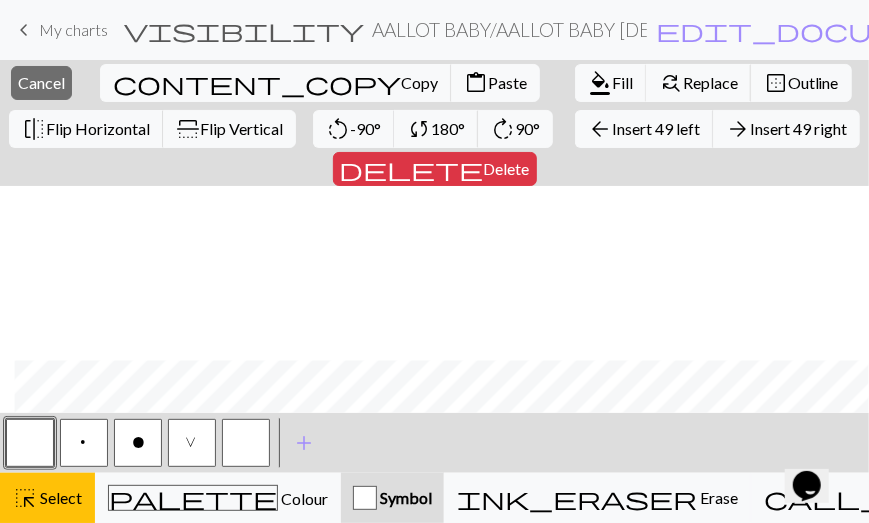 scroll, scrollTop: 242, scrollLeft: 702, axis: both 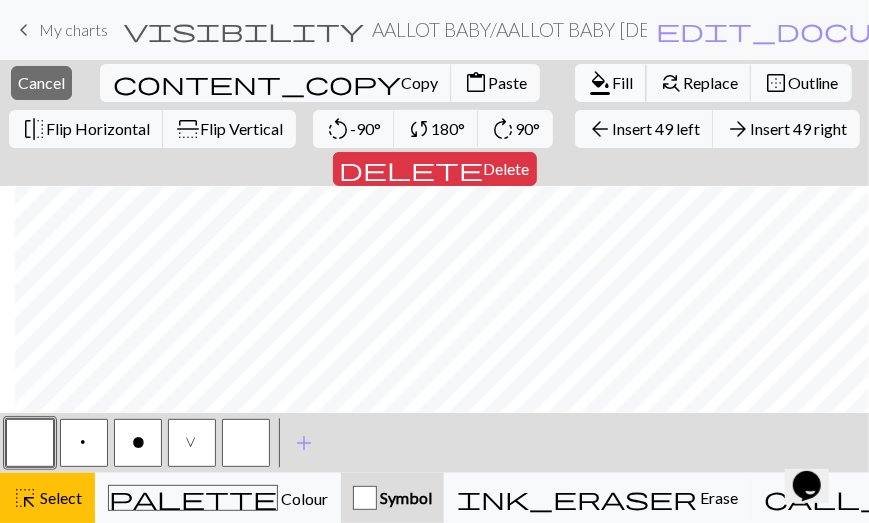 click on "Fill" at bounding box center (622, 82) 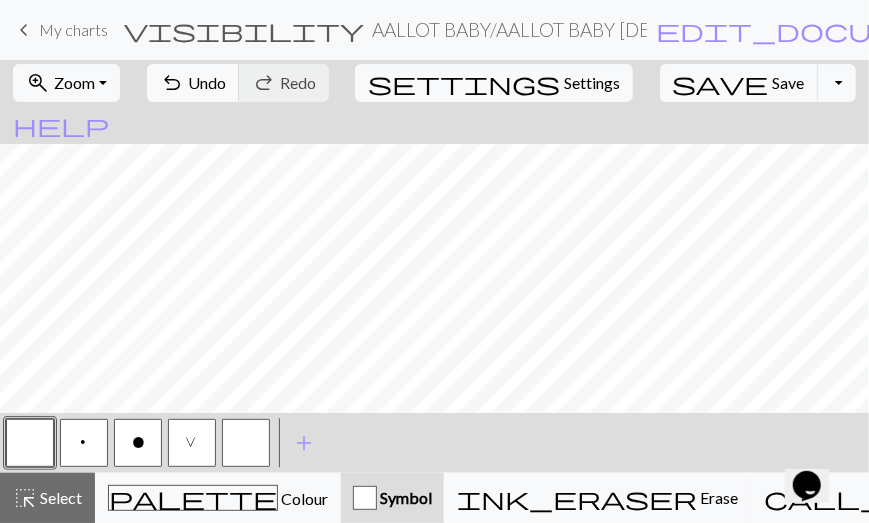 scroll, scrollTop: 0, scrollLeft: 0, axis: both 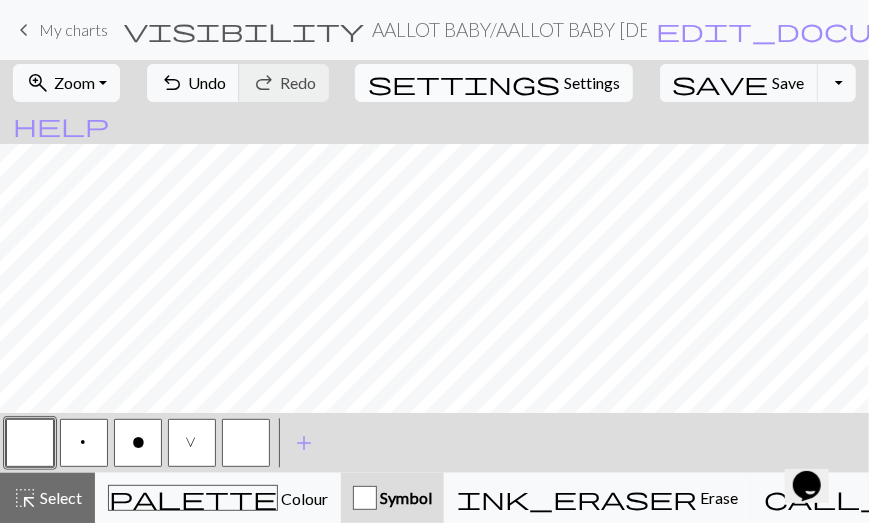 click on "Settings" at bounding box center (592, 83) 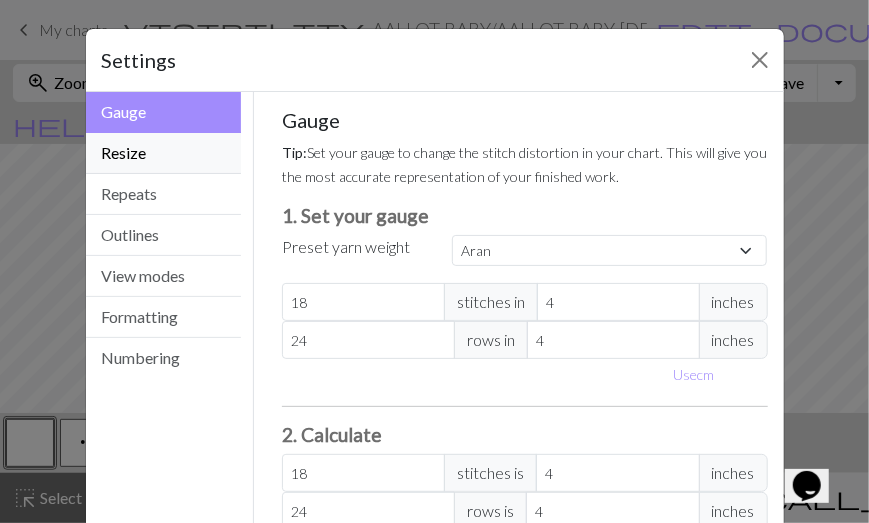 click on "Resize" at bounding box center [164, 153] 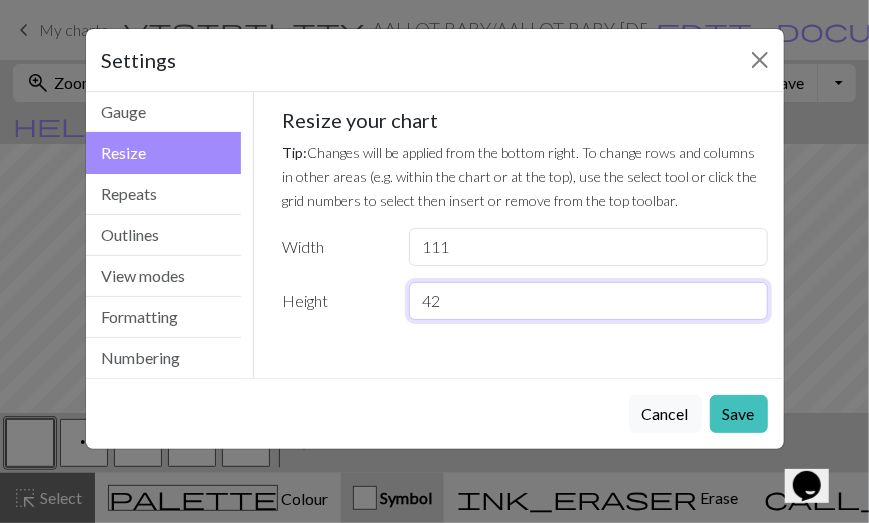 click on "42" at bounding box center [588, 301] 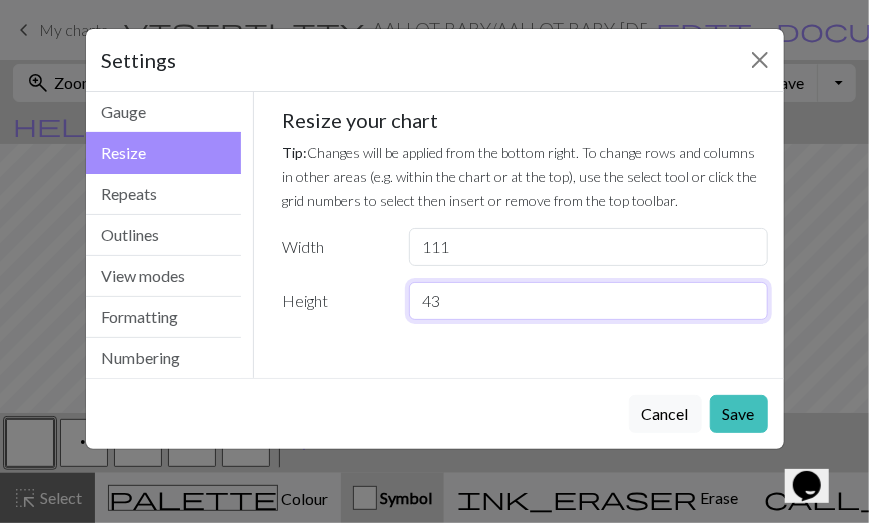 type on "43" 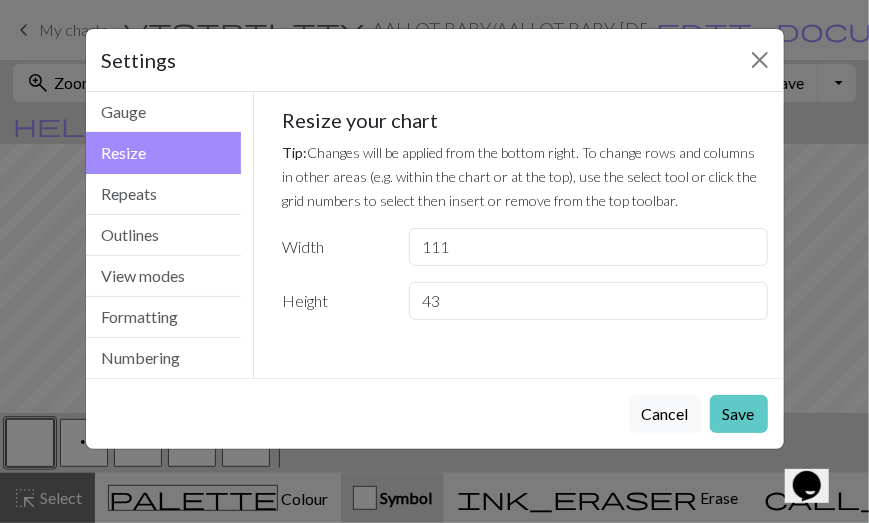 click on "Save" at bounding box center (739, 414) 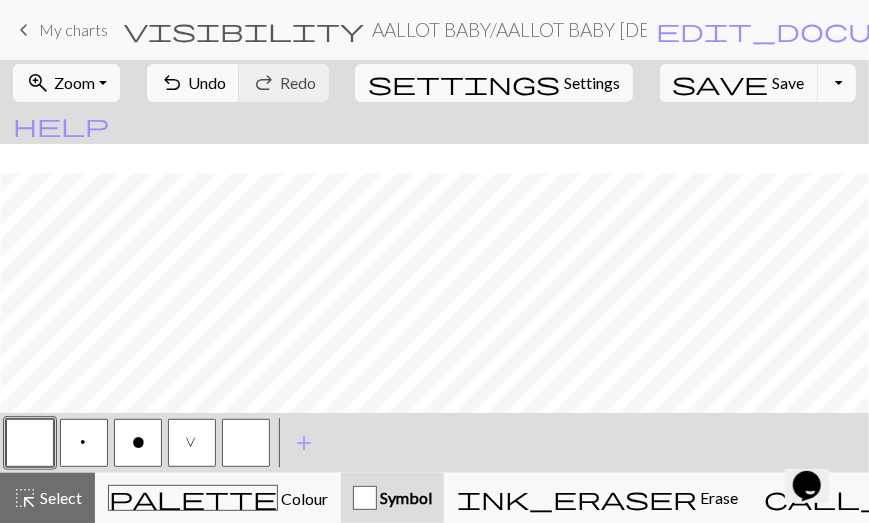 scroll, scrollTop: 207, scrollLeft: 590, axis: both 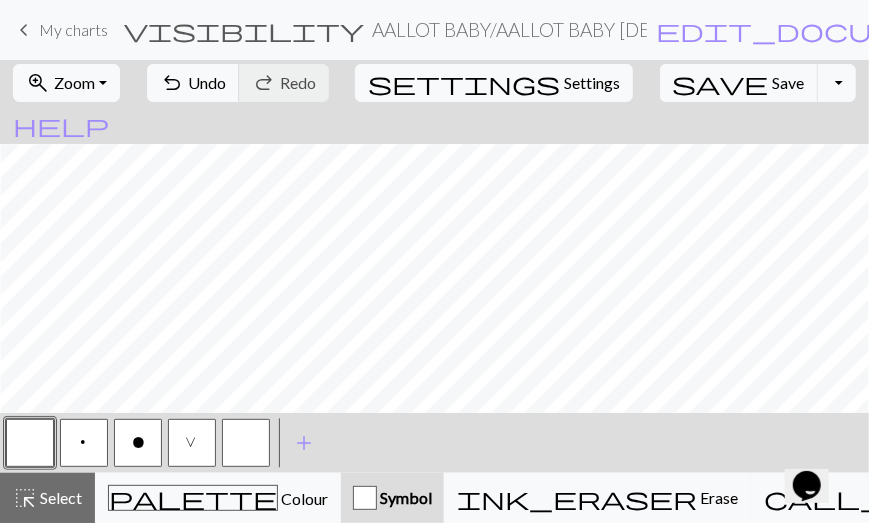 click on "o" at bounding box center (138, 443) 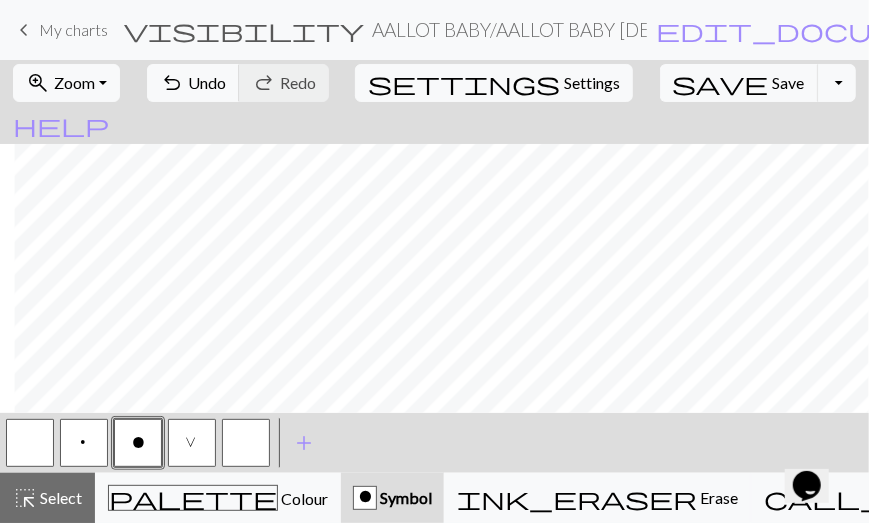 scroll, scrollTop: 3, scrollLeft: 702, axis: both 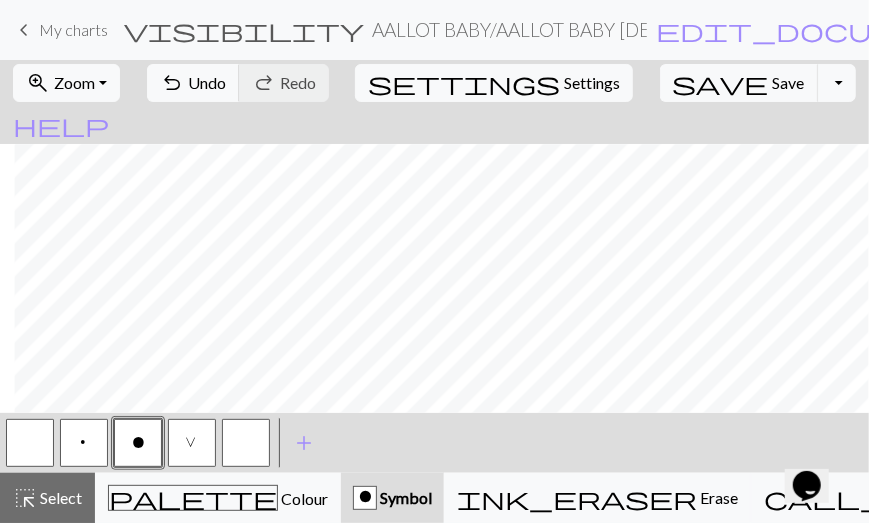click at bounding box center (30, 443) 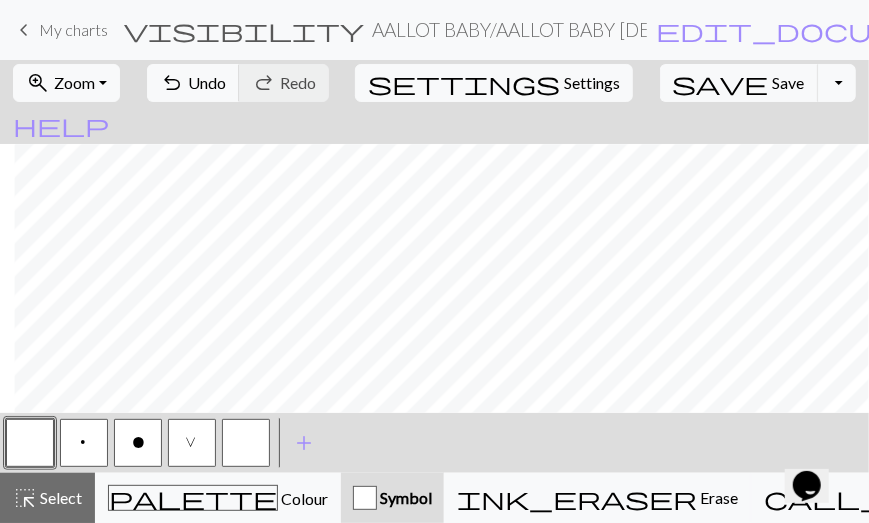 click on "o" at bounding box center [138, 443] 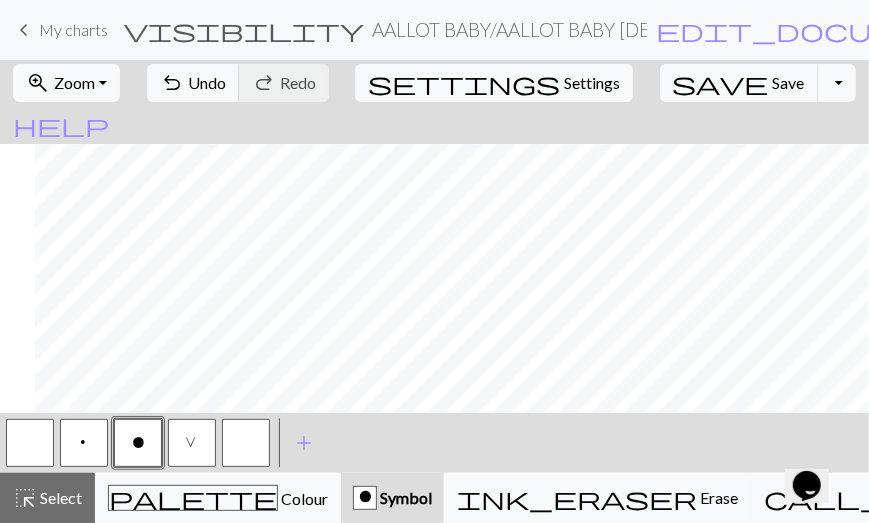 scroll, scrollTop: 3, scrollLeft: 702, axis: both 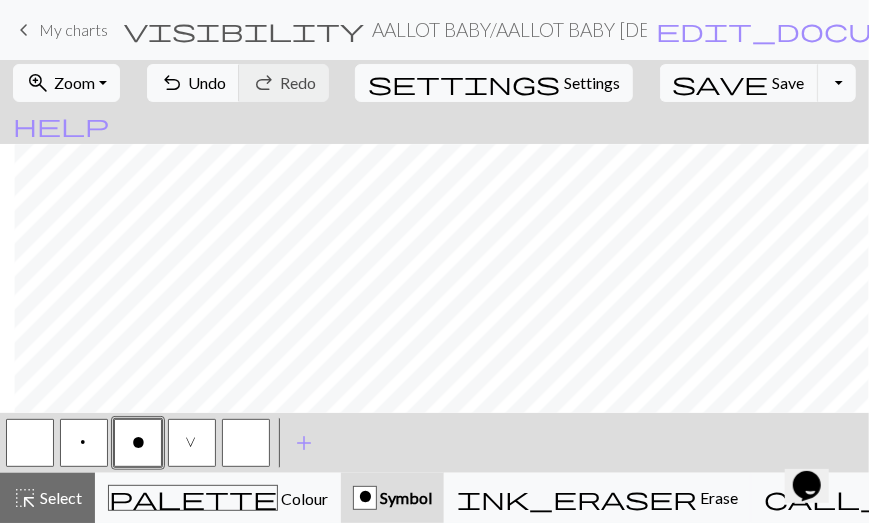 click at bounding box center [246, 443] 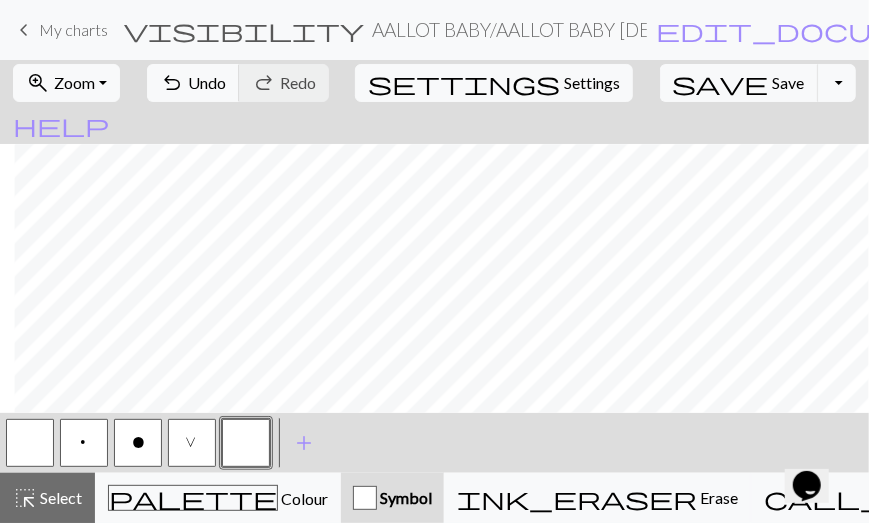 click on "o" at bounding box center (138, 445) 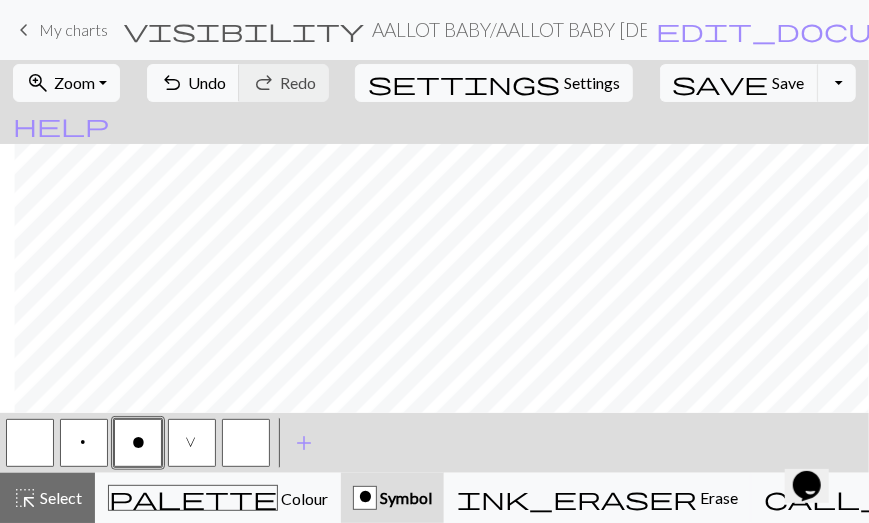 scroll, scrollTop: 0, scrollLeft: 702, axis: horizontal 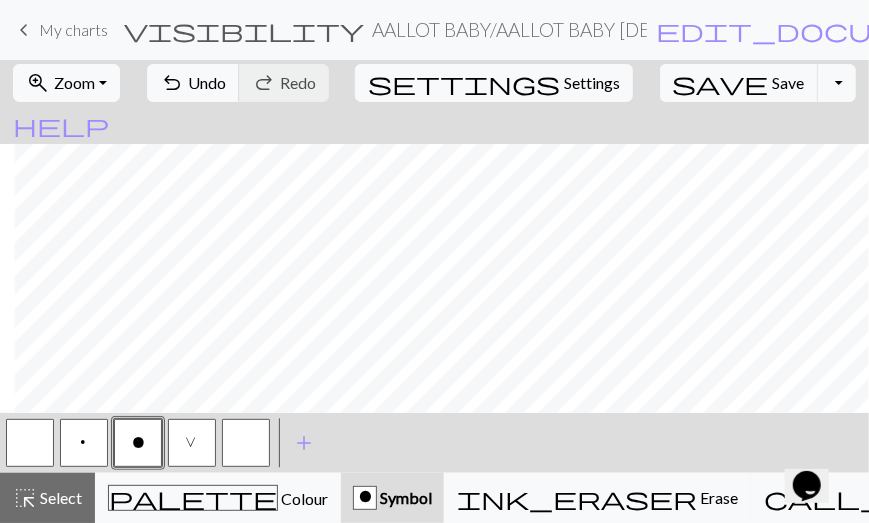 click on "V" at bounding box center [192, 443] 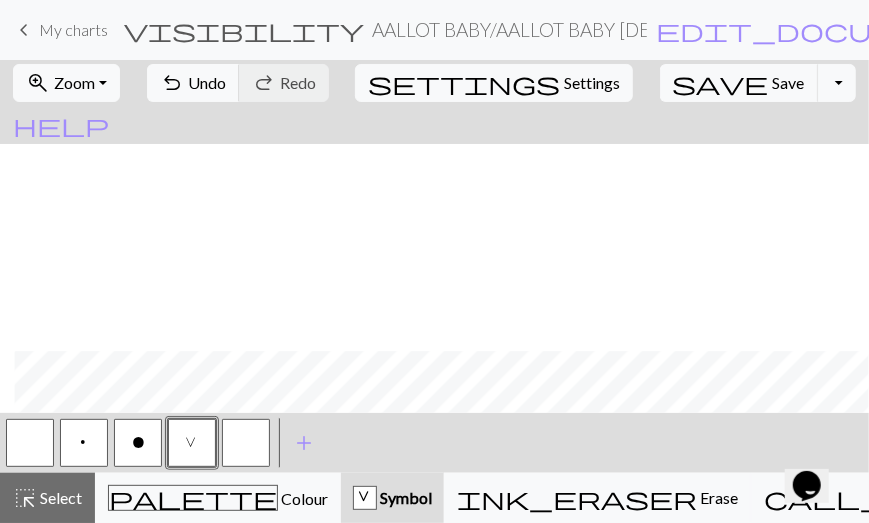scroll, scrollTop: 207, scrollLeft: 702, axis: both 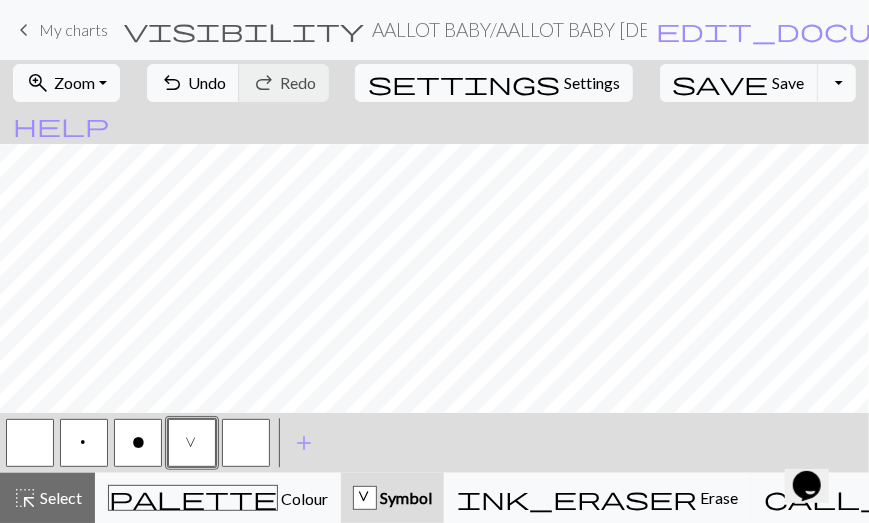 click on "o" at bounding box center [138, 445] 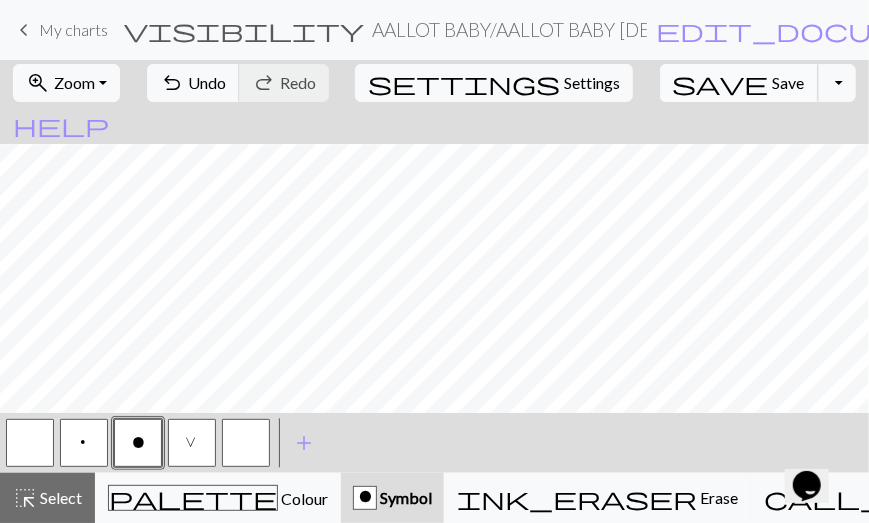 click on "Save" at bounding box center (789, 82) 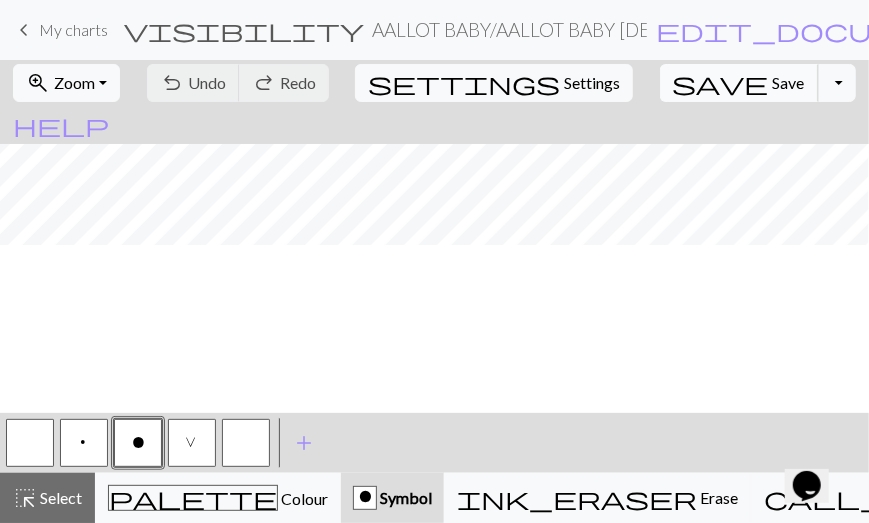 scroll, scrollTop: 0, scrollLeft: 0, axis: both 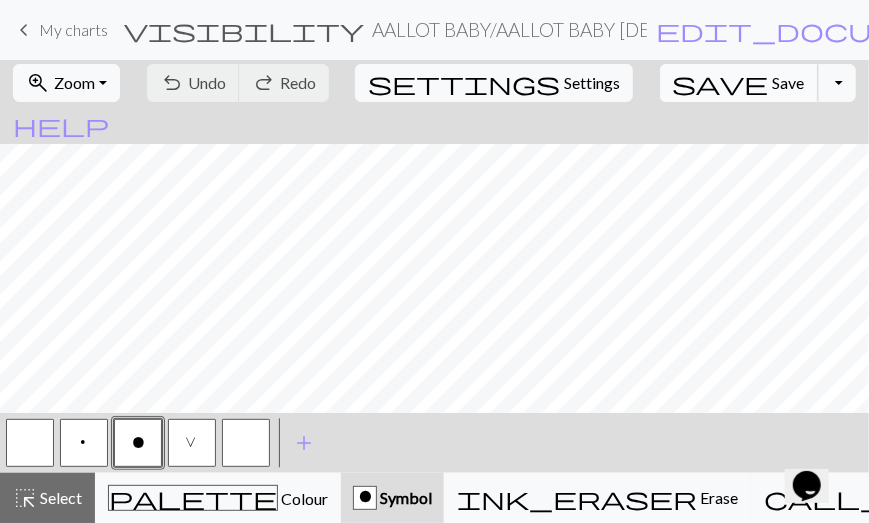 click on "Save" at bounding box center [789, 82] 